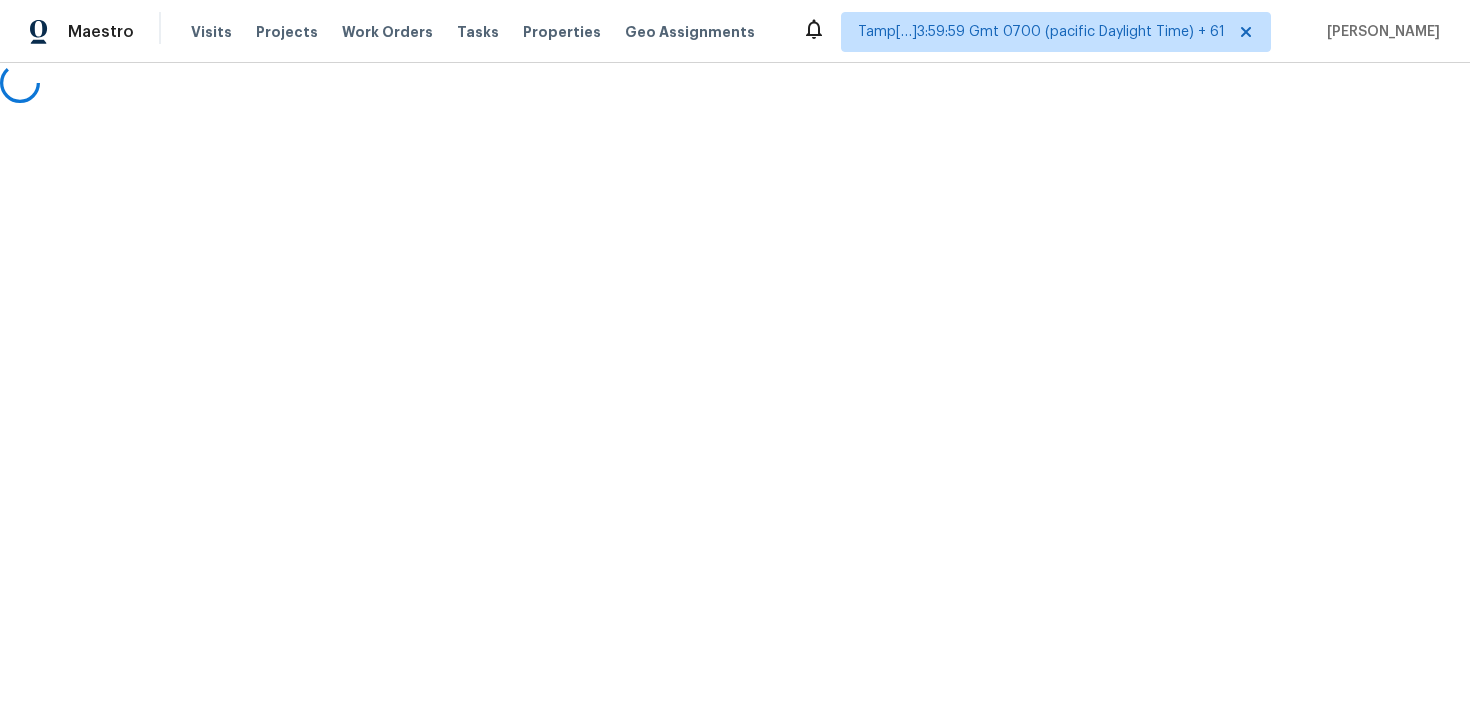 scroll, scrollTop: 0, scrollLeft: 0, axis: both 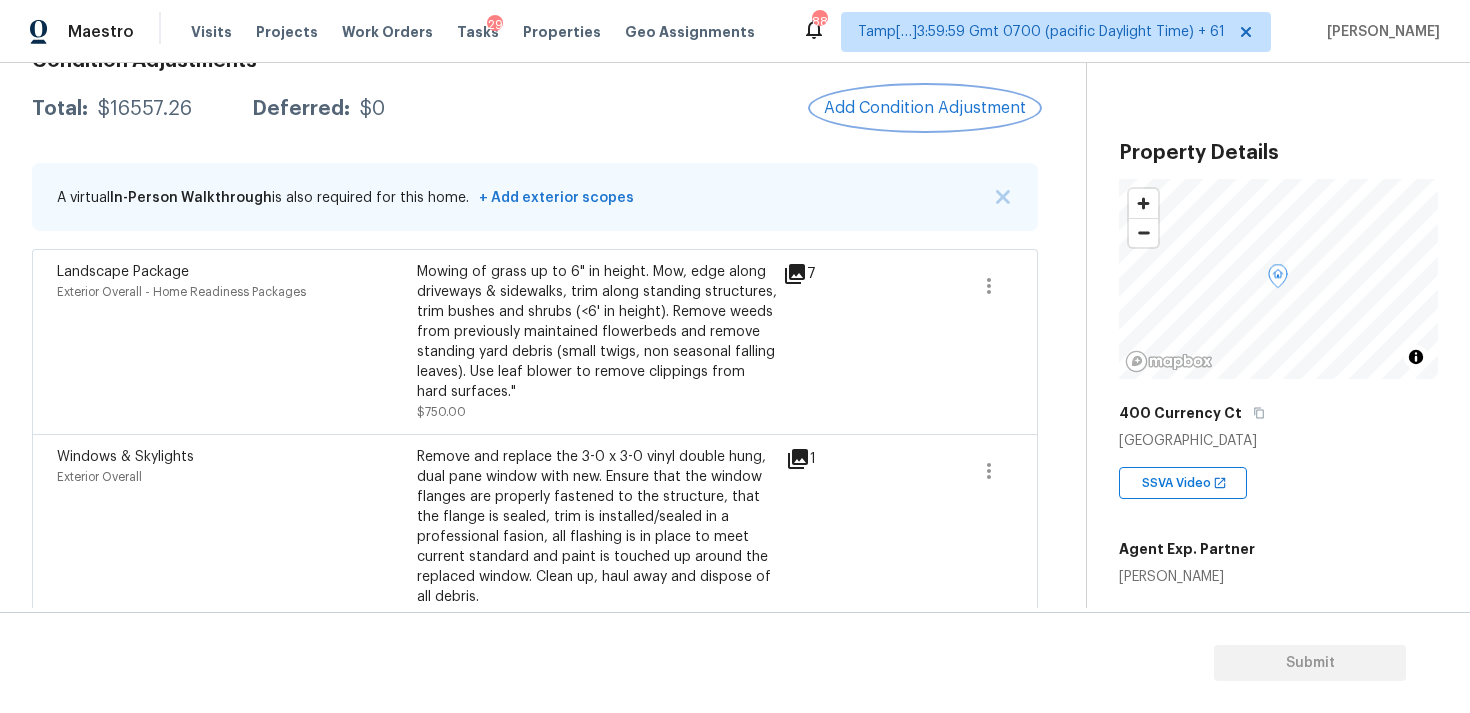 click on "Add Condition Adjustment" at bounding box center [925, 108] 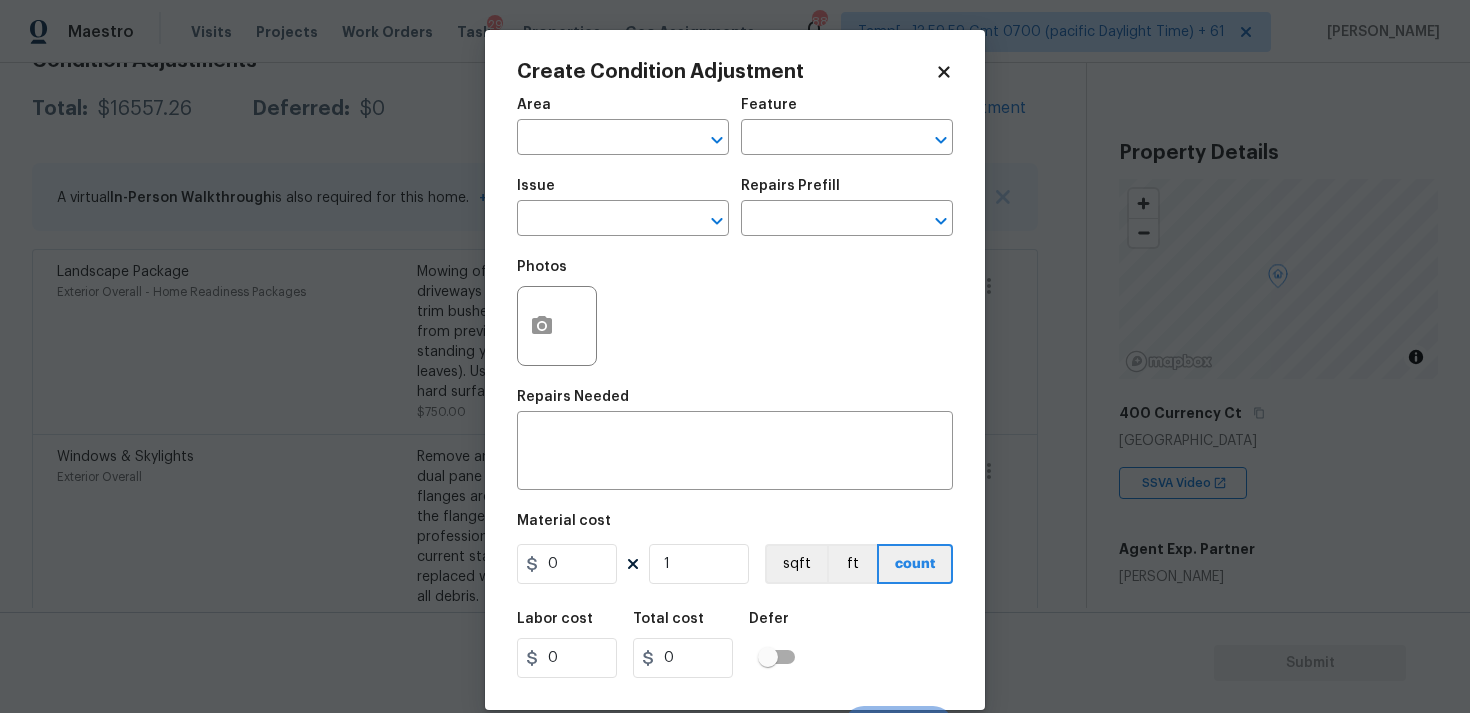 click on "Area" at bounding box center [623, 111] 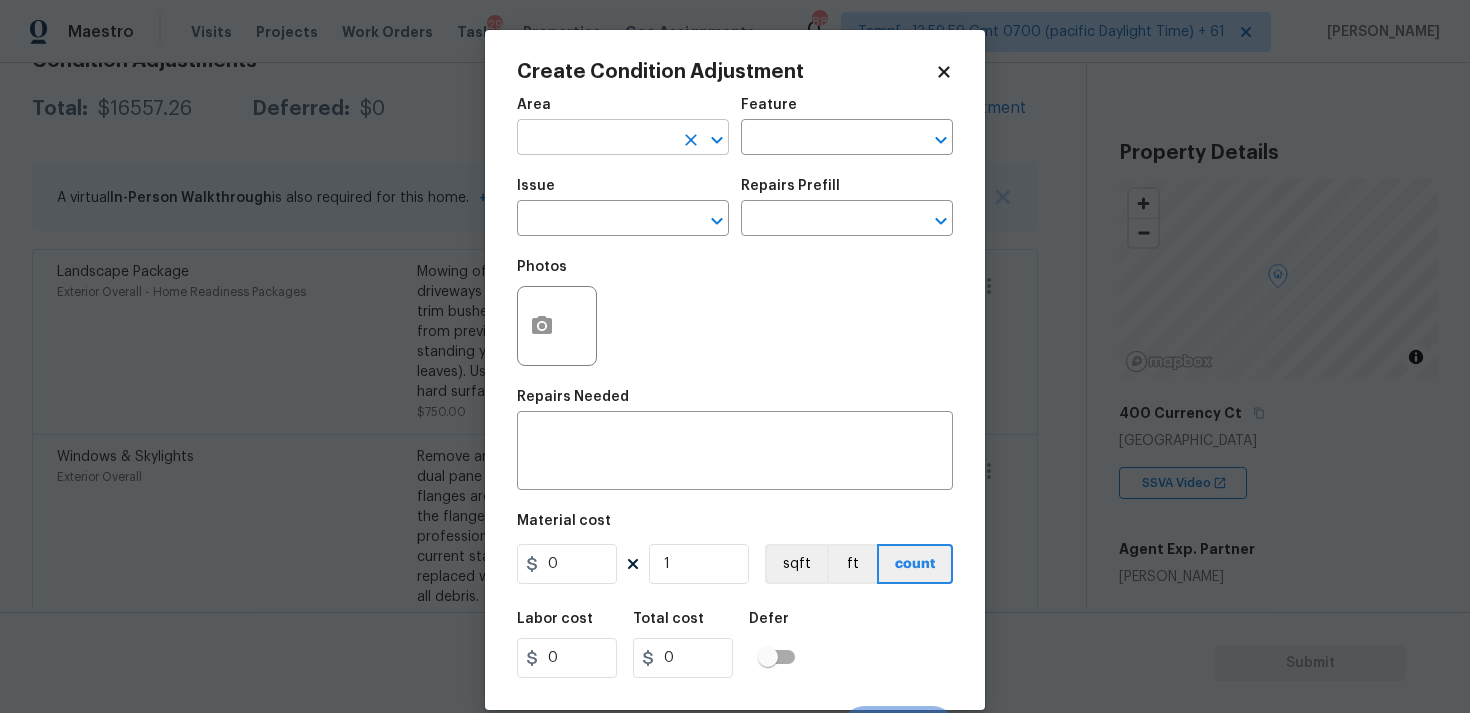 click at bounding box center (595, 139) 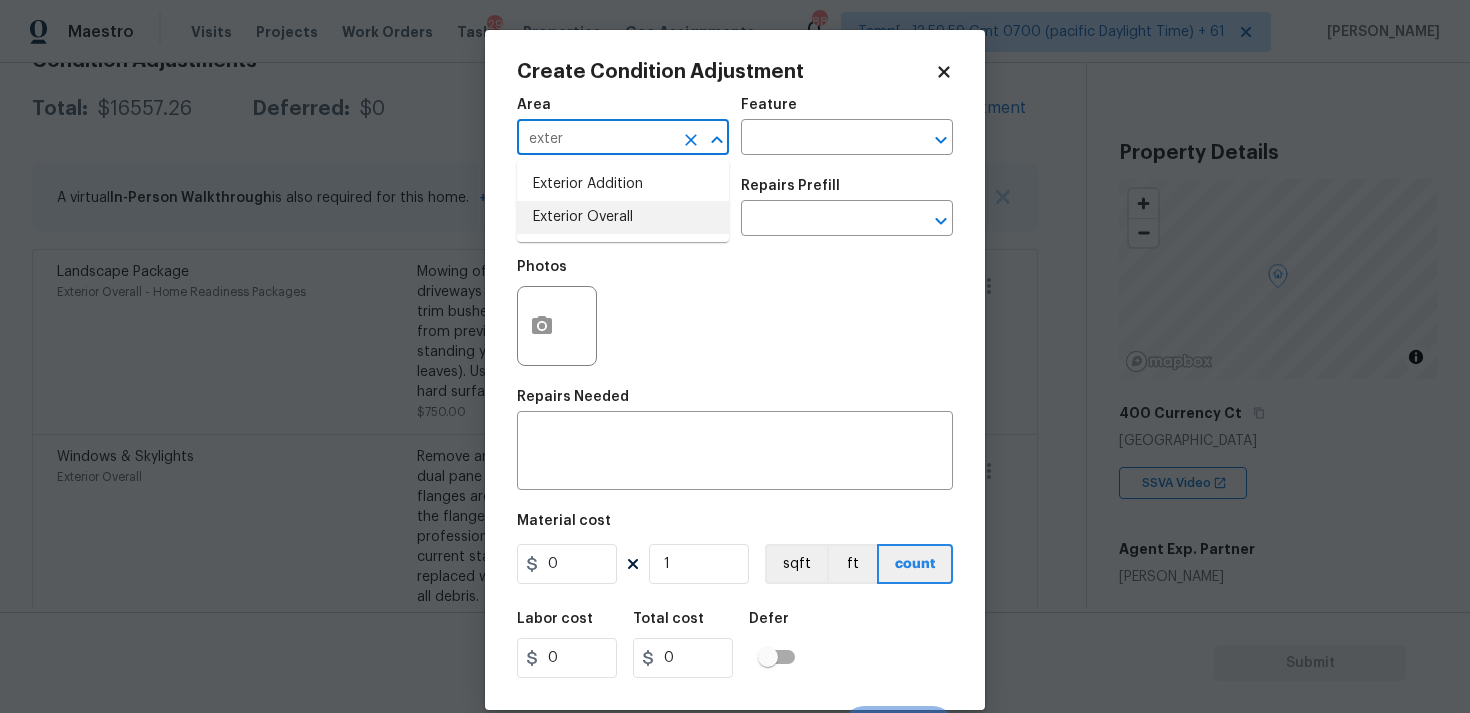 click on "Exterior Overall" at bounding box center (623, 217) 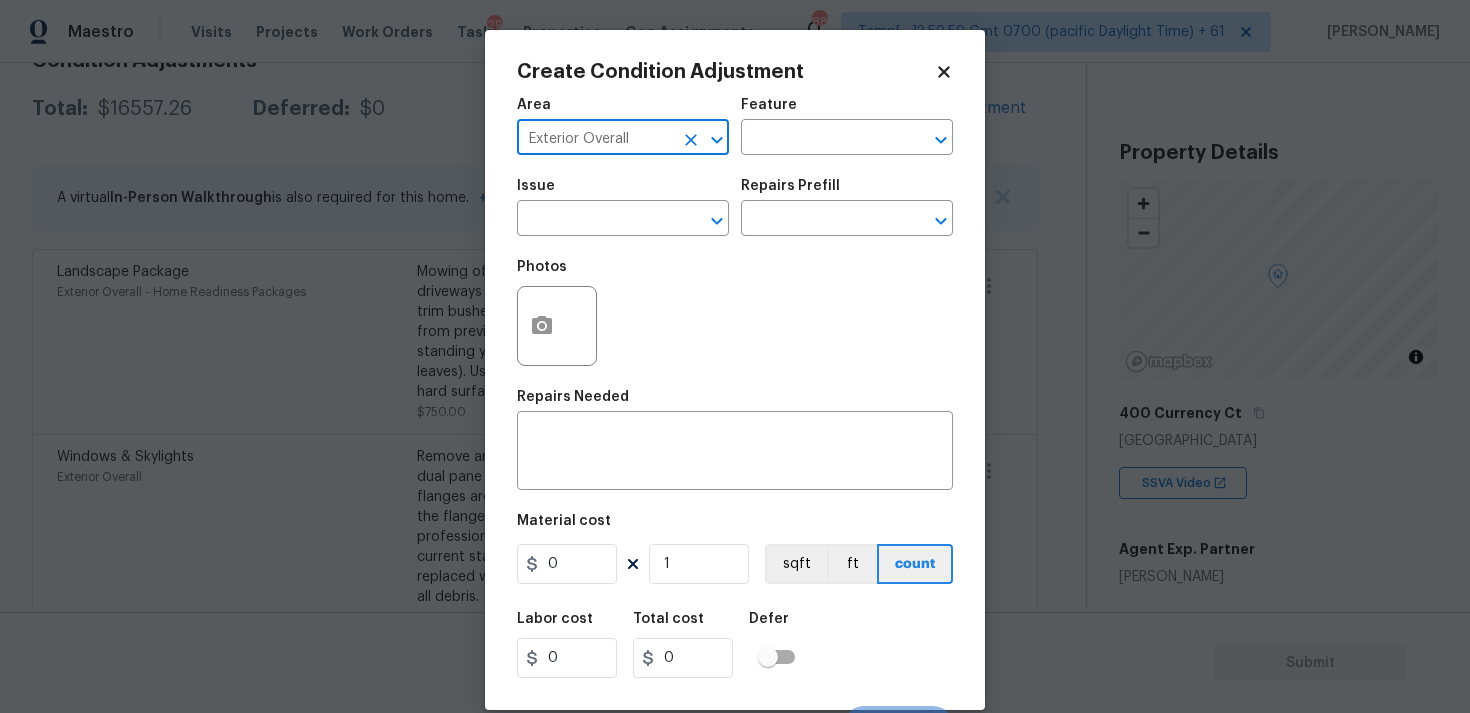 type on "Exterior Overall" 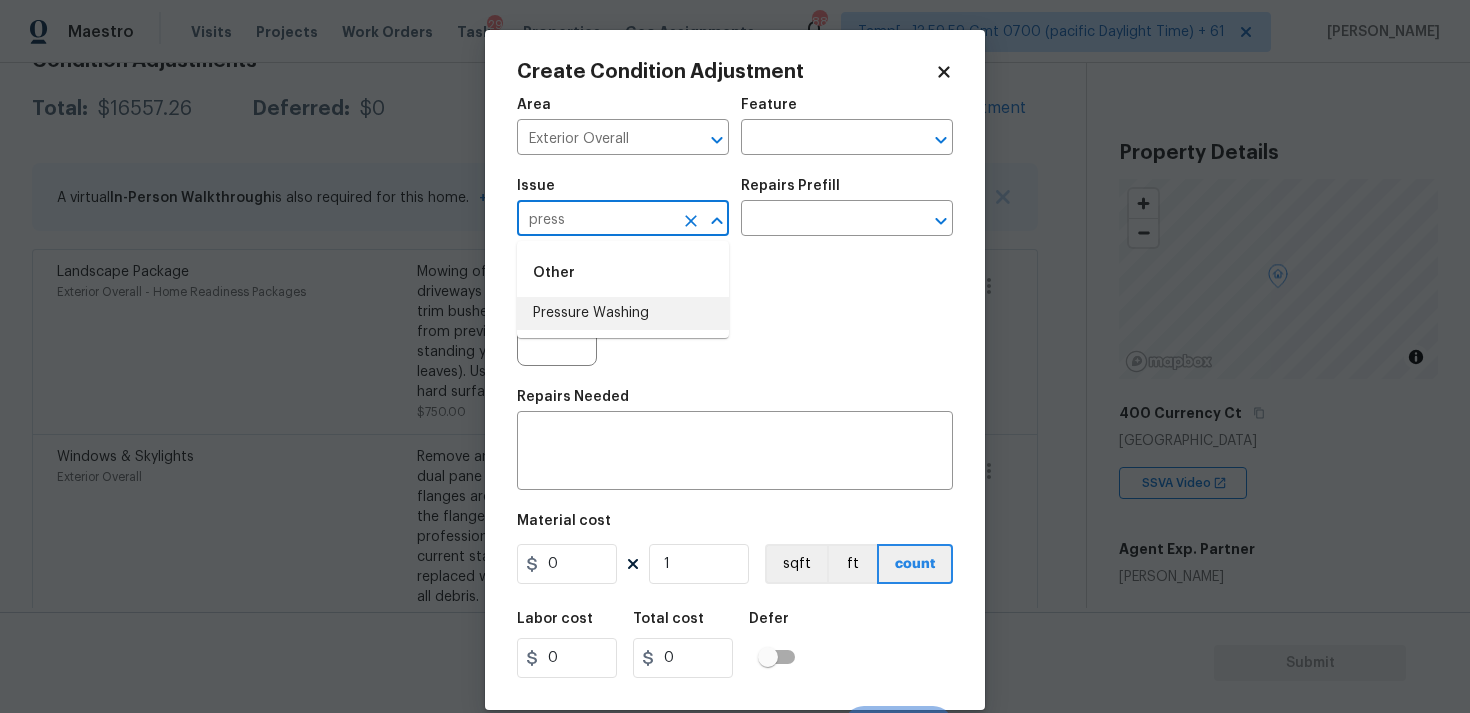 click on "Pressure Washing" at bounding box center (623, 313) 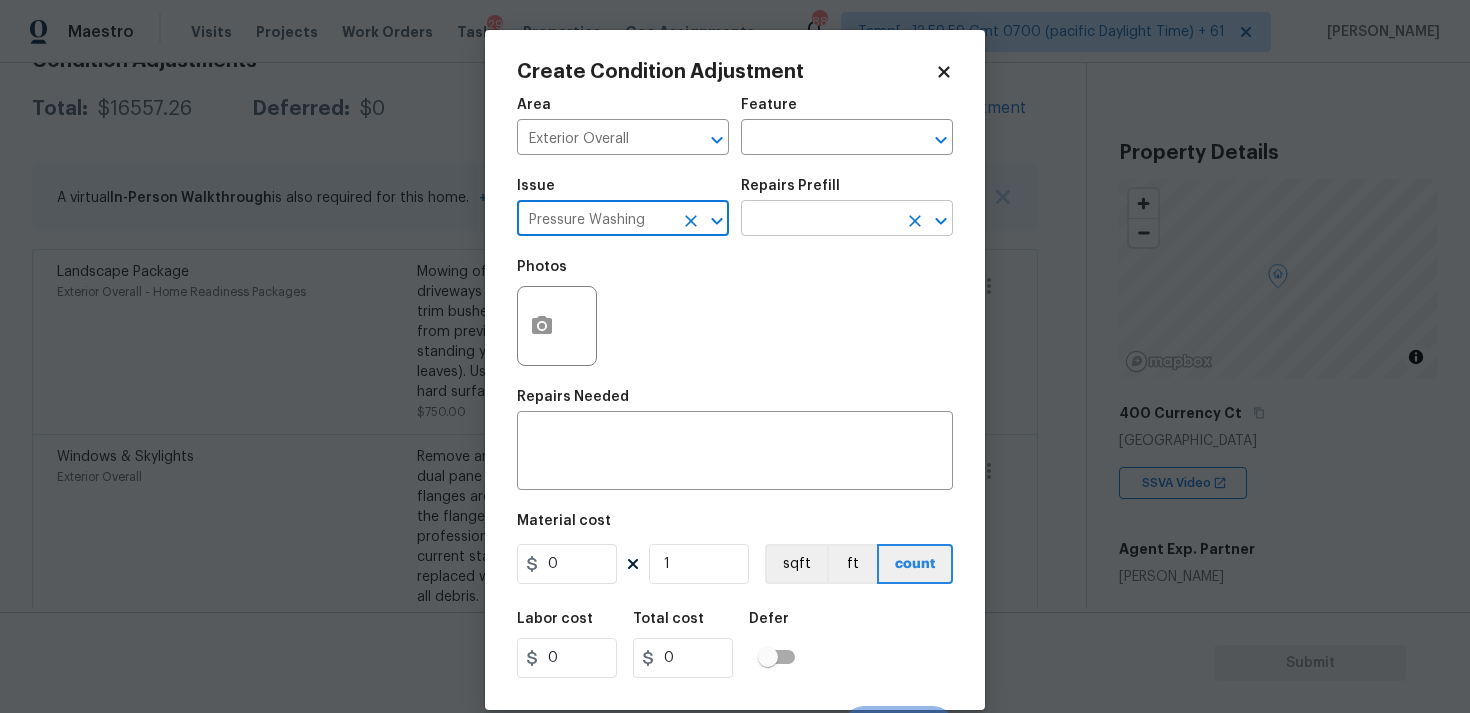 type on "Pressure Washing" 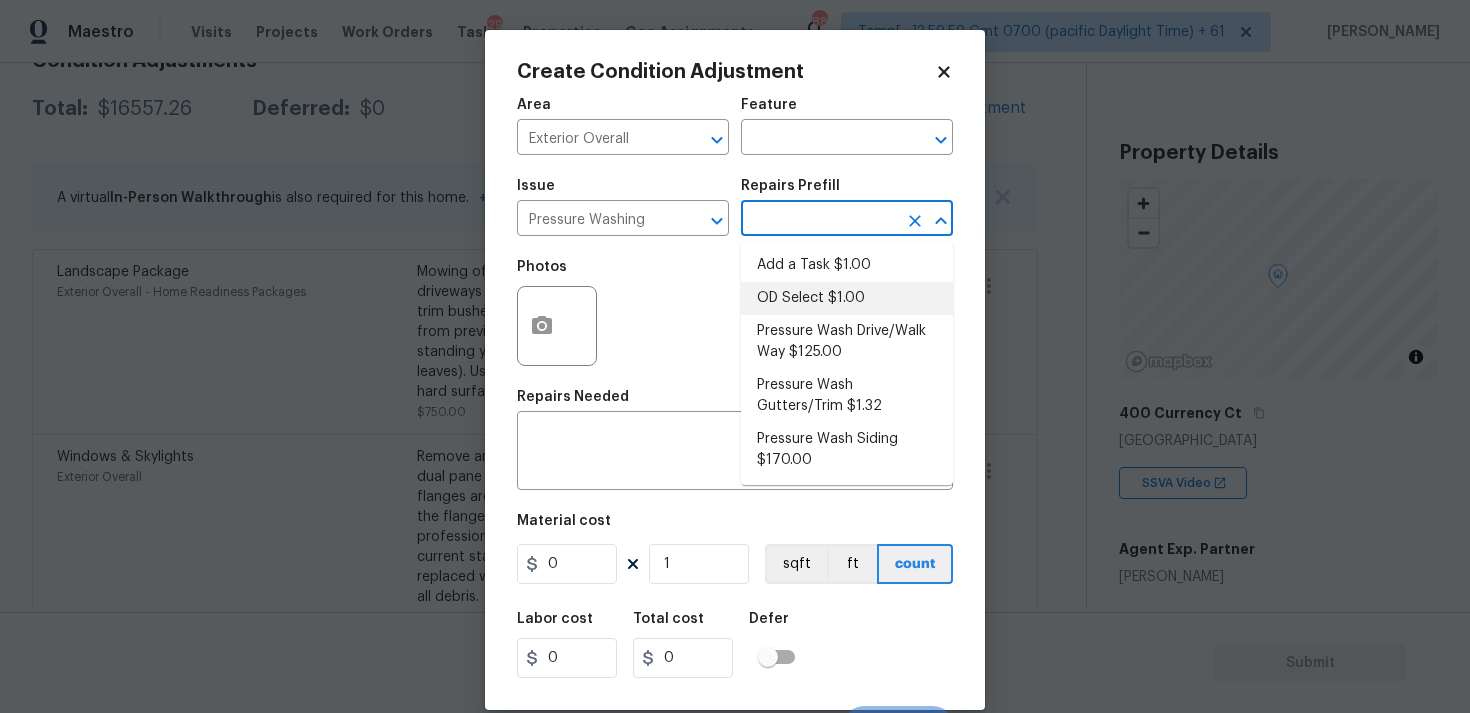 click on "Pressure Wash Drive/Walk Way $125.00" at bounding box center (847, 342) 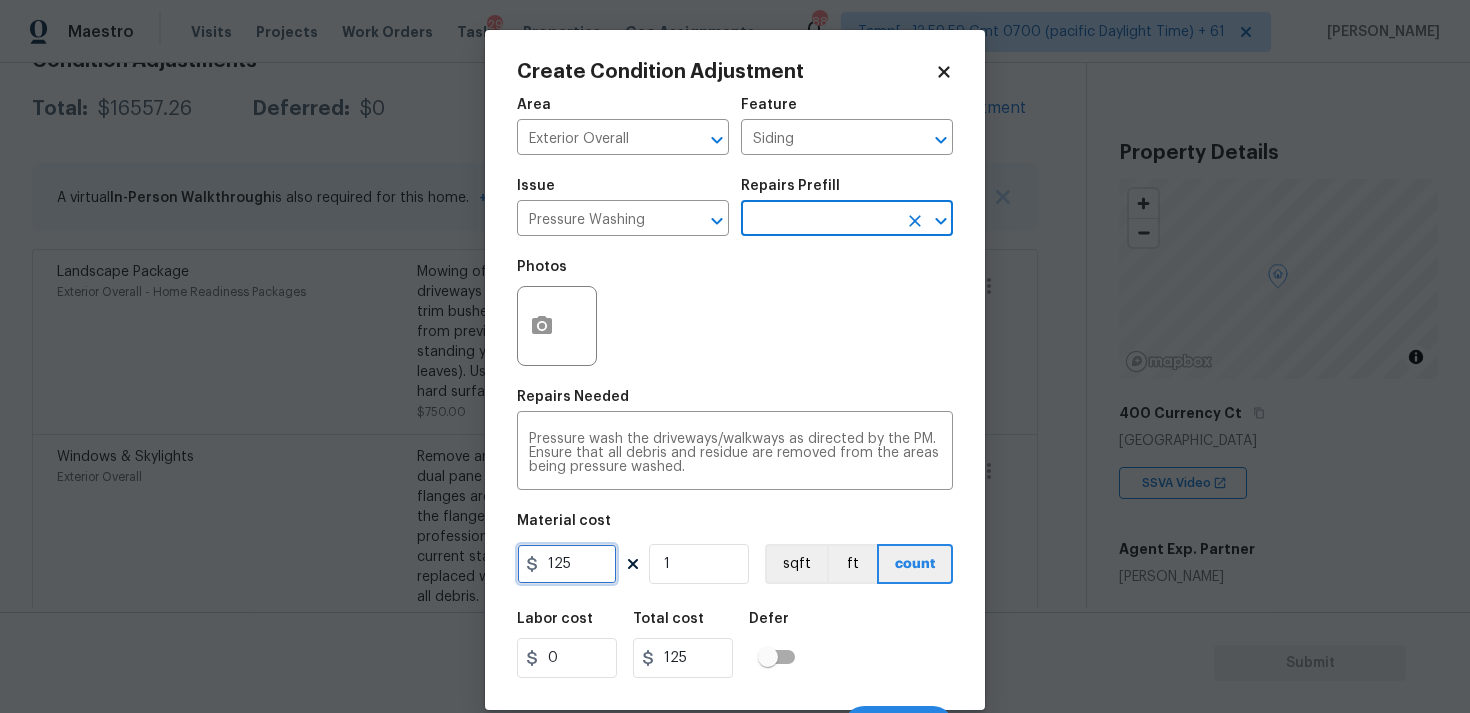 click on "125" at bounding box center (567, 564) 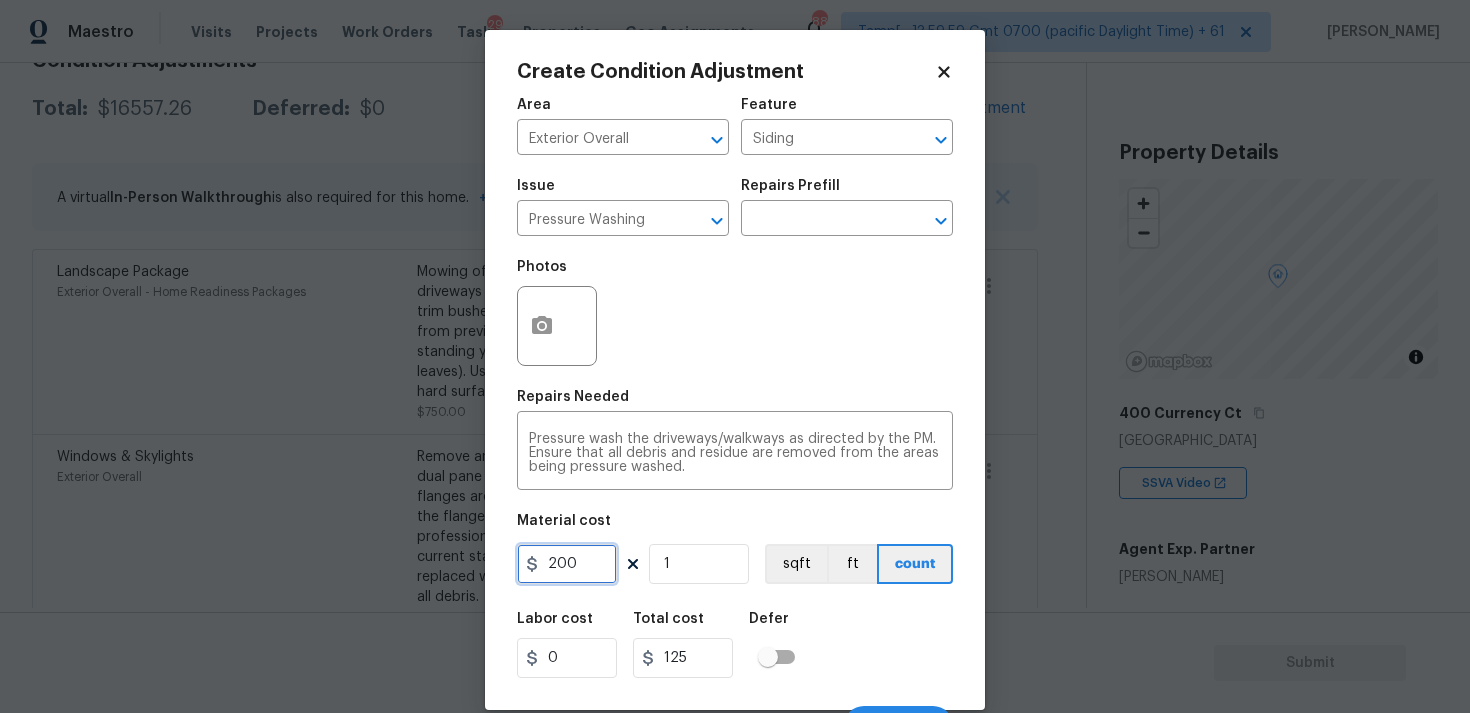 type on "200" 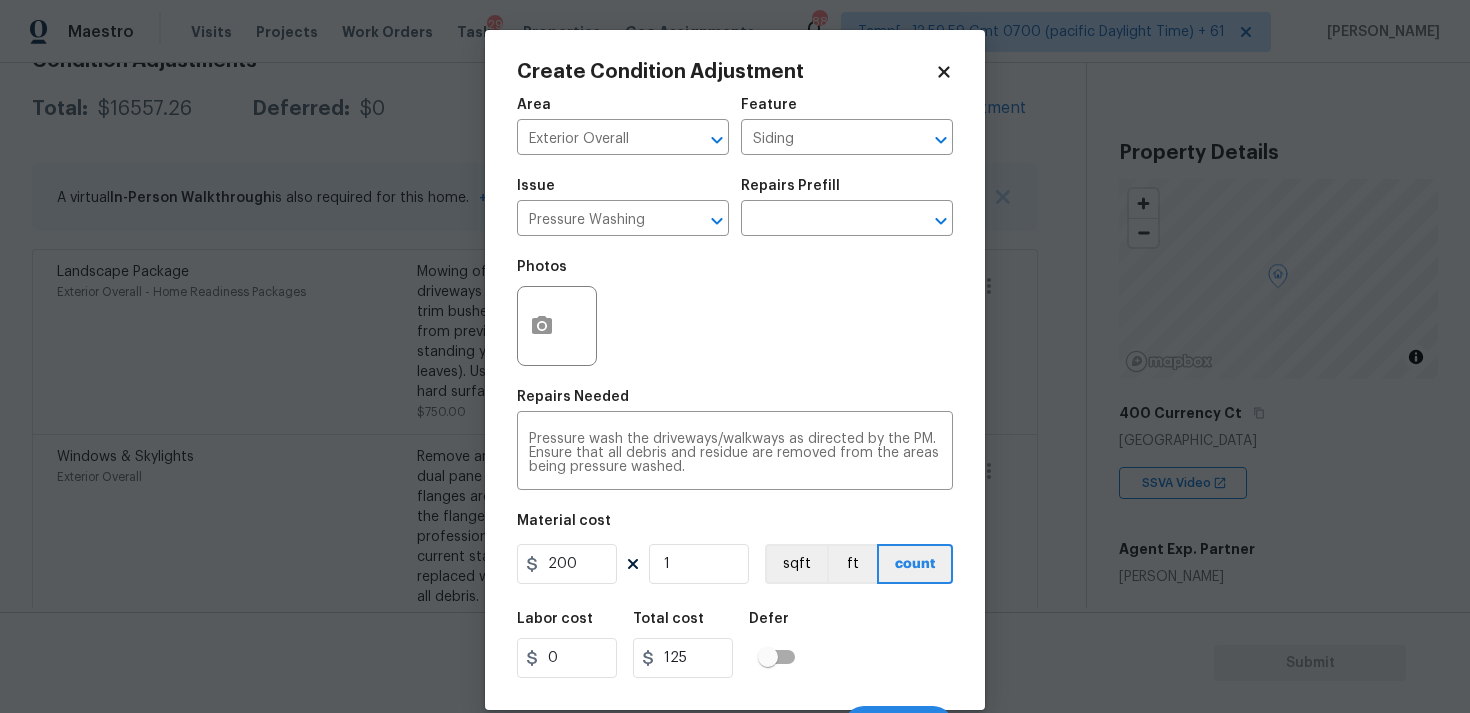 click on "Labor cost 0 Total cost 125 Defer" at bounding box center [735, 645] 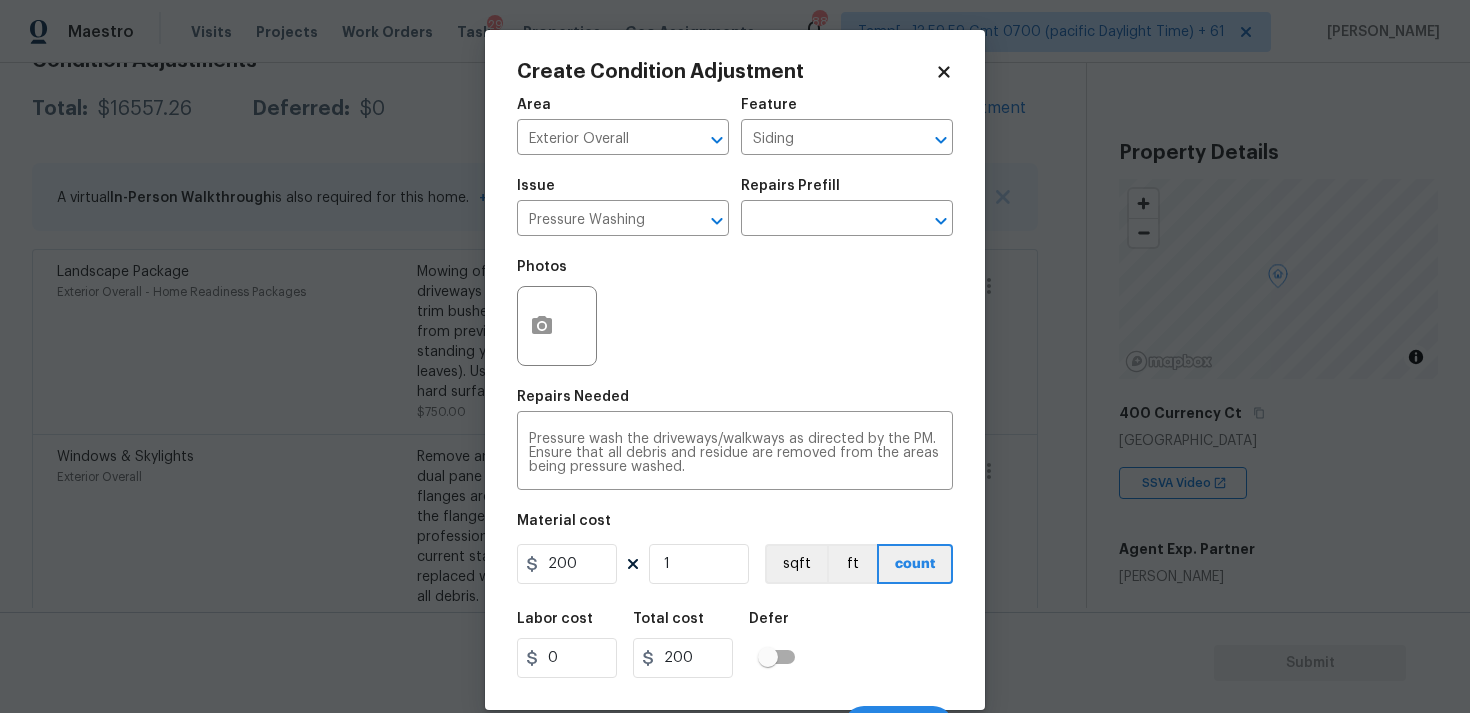 scroll, scrollTop: 34, scrollLeft: 0, axis: vertical 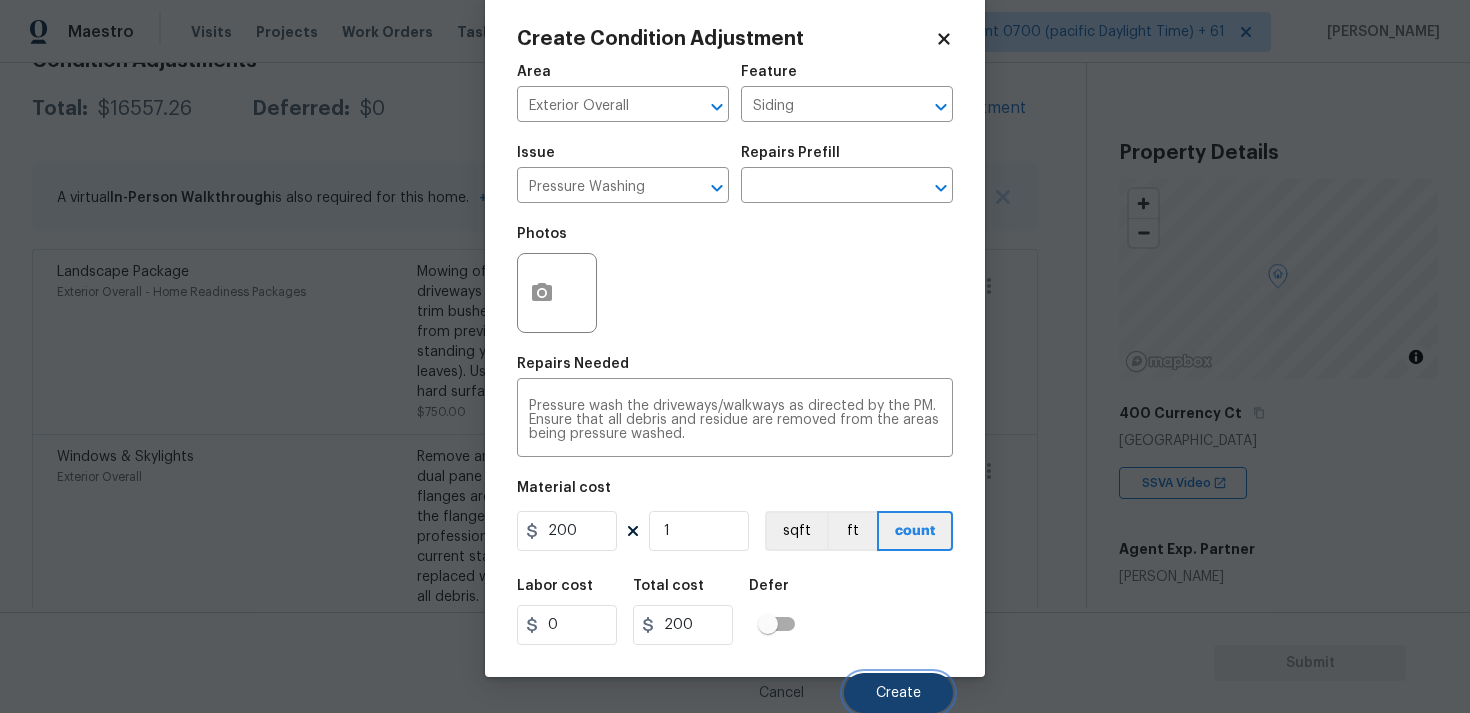 click on "Create" at bounding box center [898, 693] 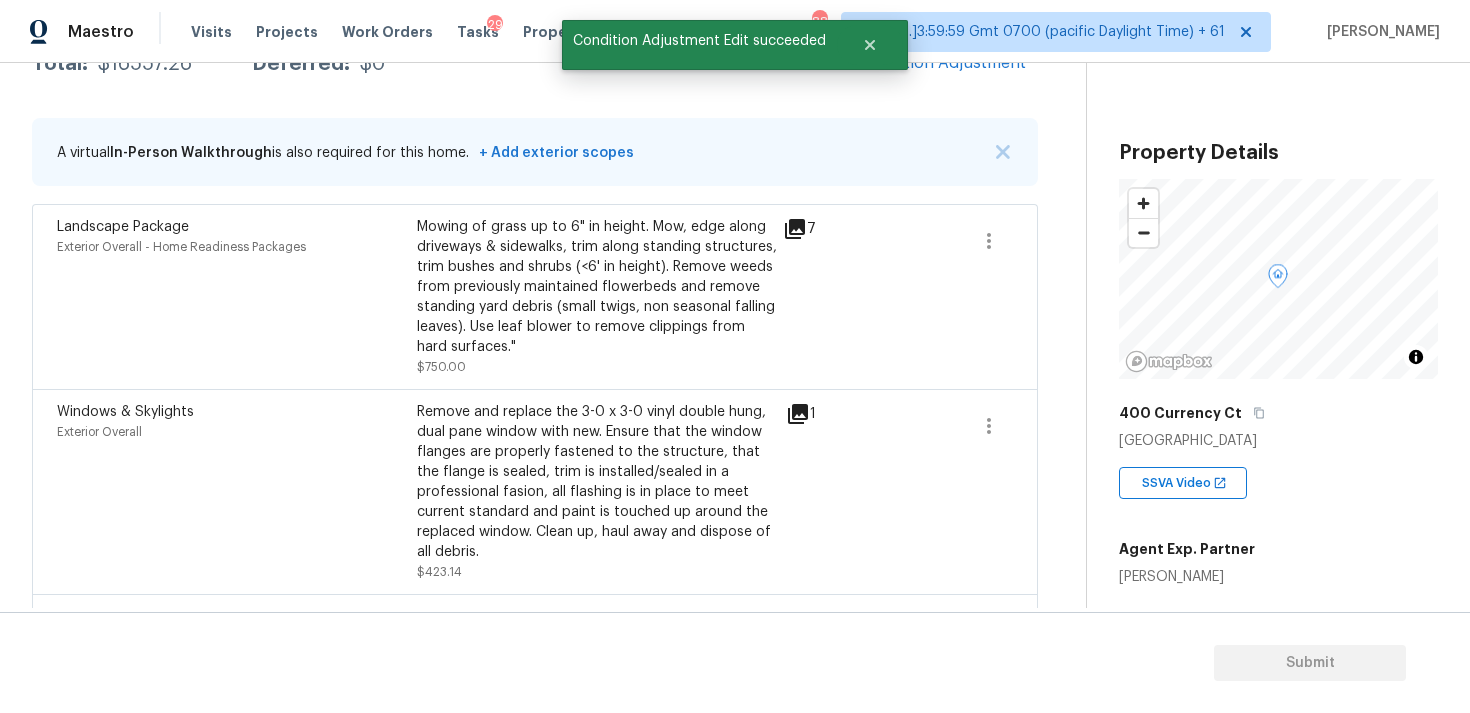 scroll, scrollTop: 316, scrollLeft: 0, axis: vertical 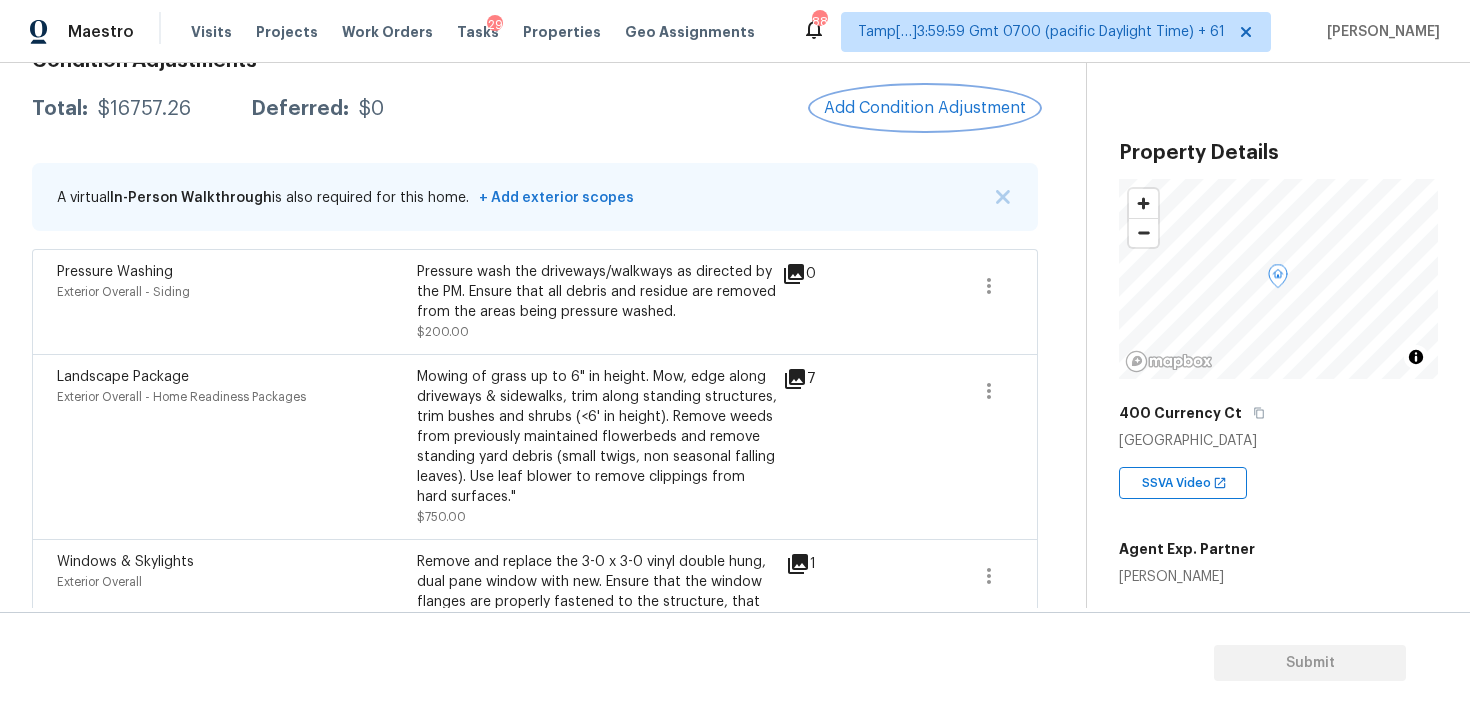 click on "Add Condition Adjustment" at bounding box center (925, 108) 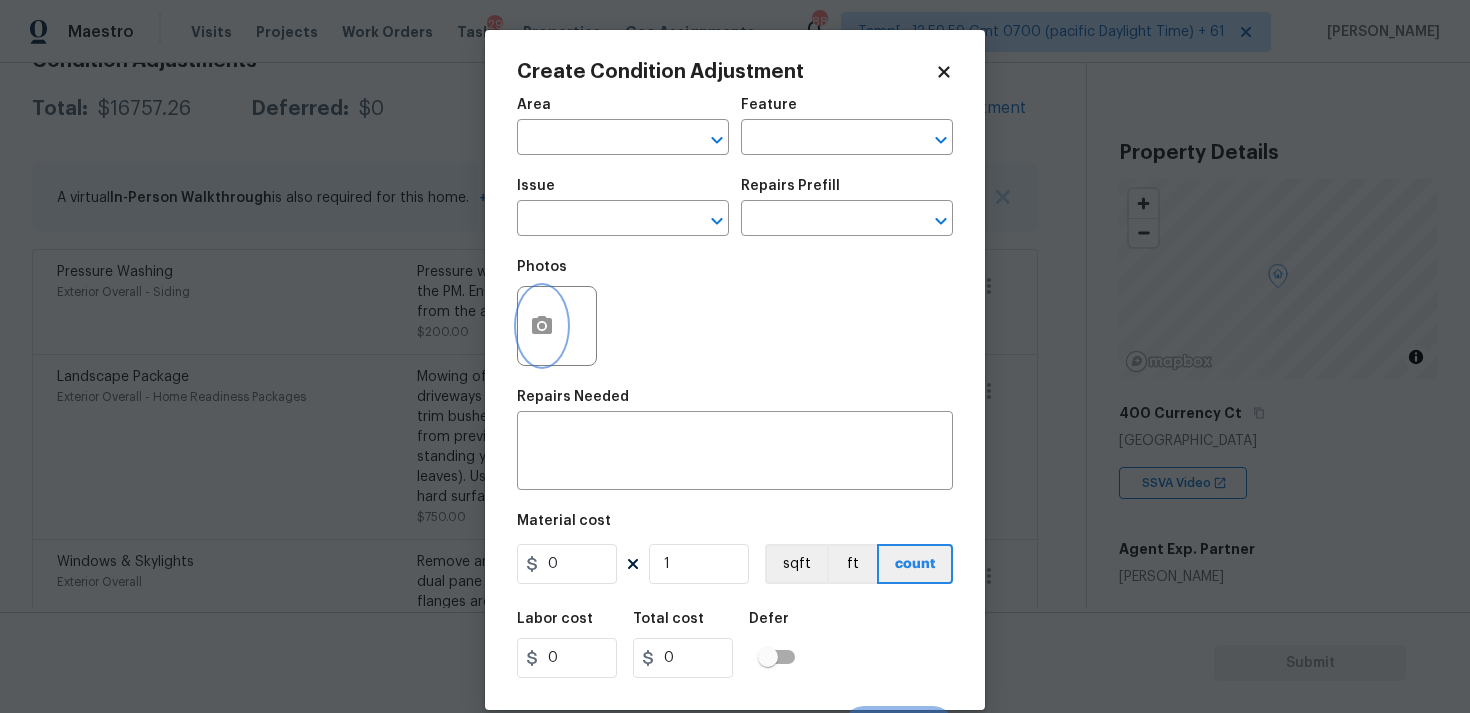 click 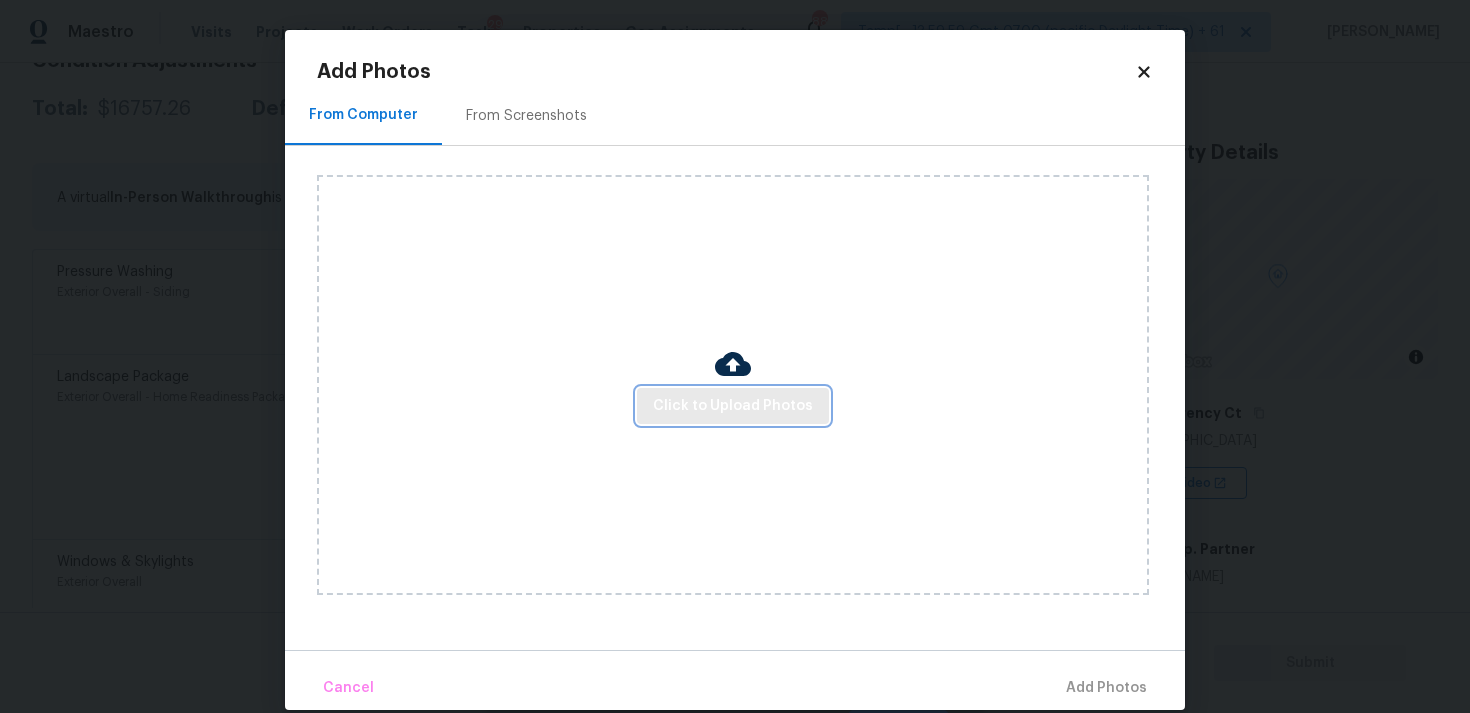 click on "Click to Upload Photos" at bounding box center (733, 406) 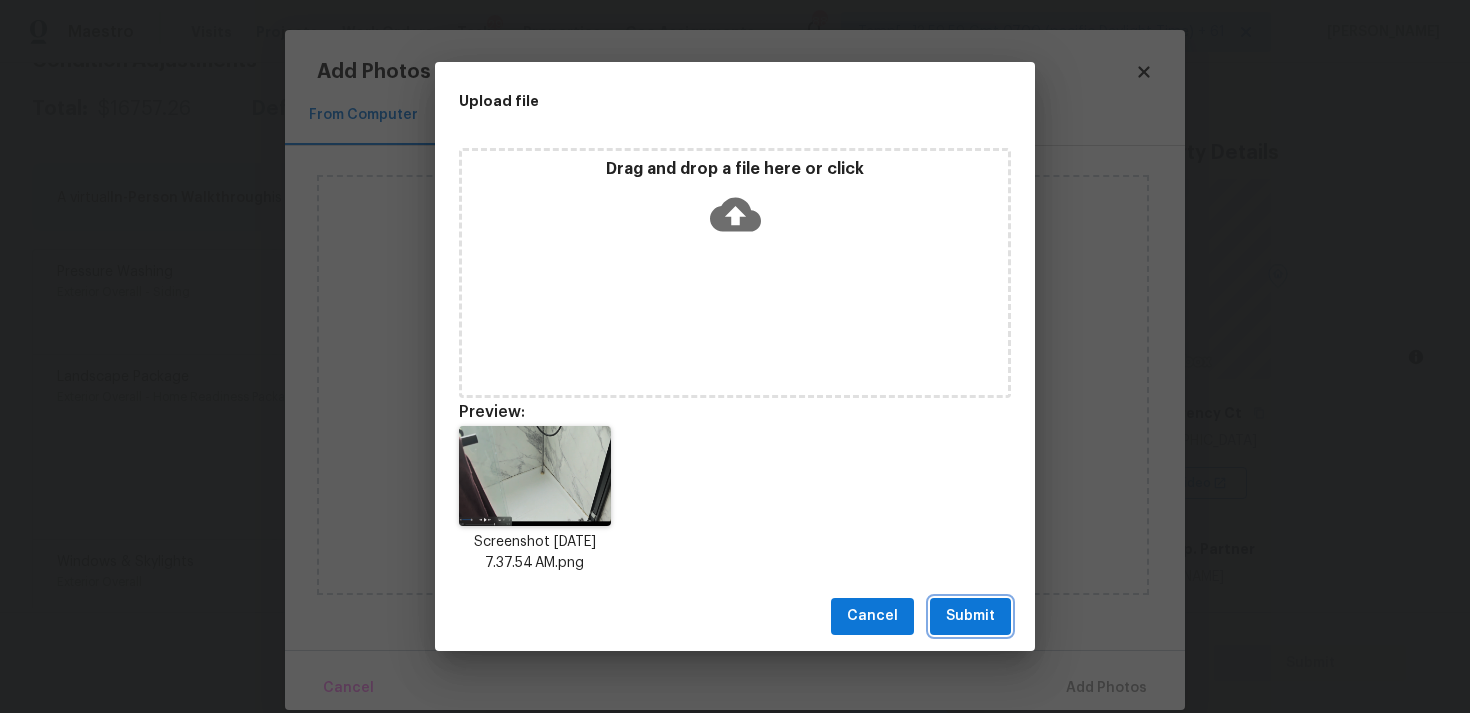 click on "Submit" at bounding box center (970, 616) 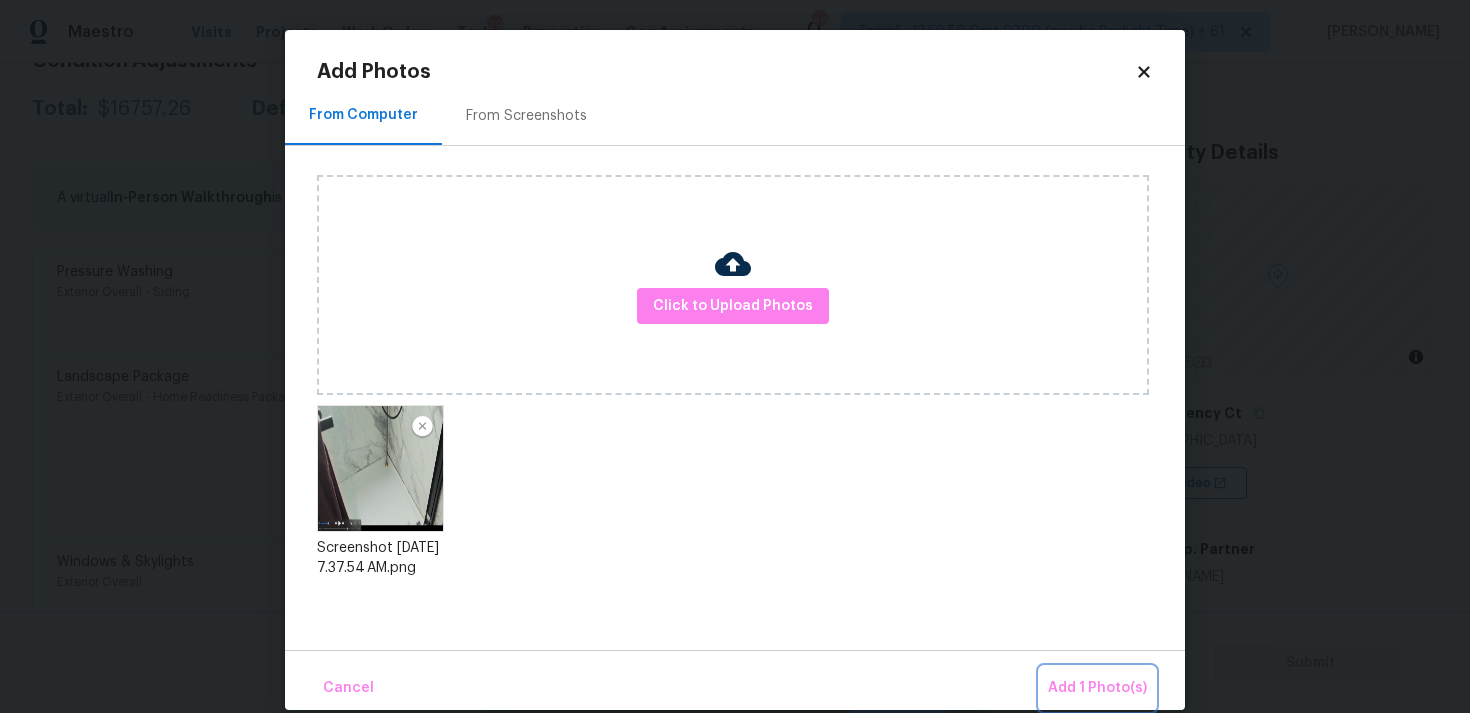 click on "Add 1 Photo(s)" at bounding box center [1097, 688] 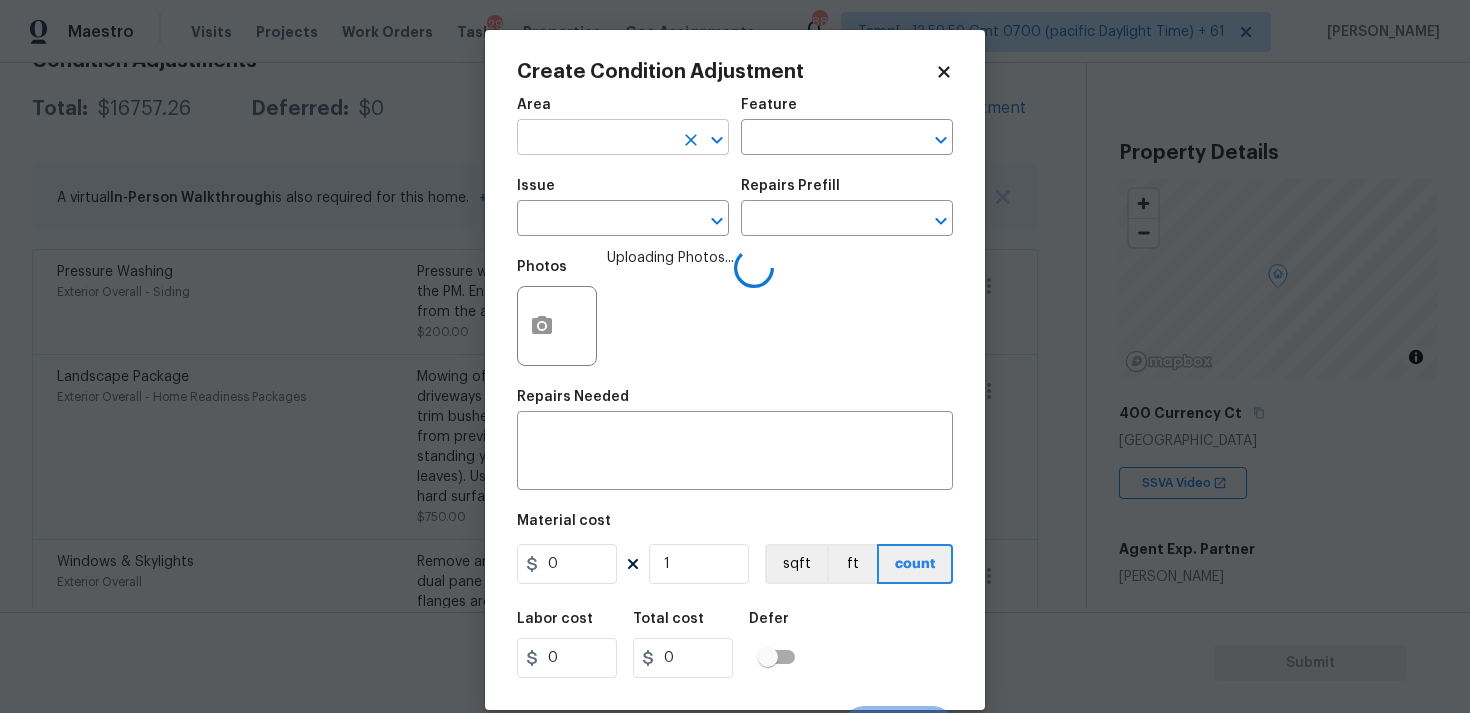 click at bounding box center (595, 139) 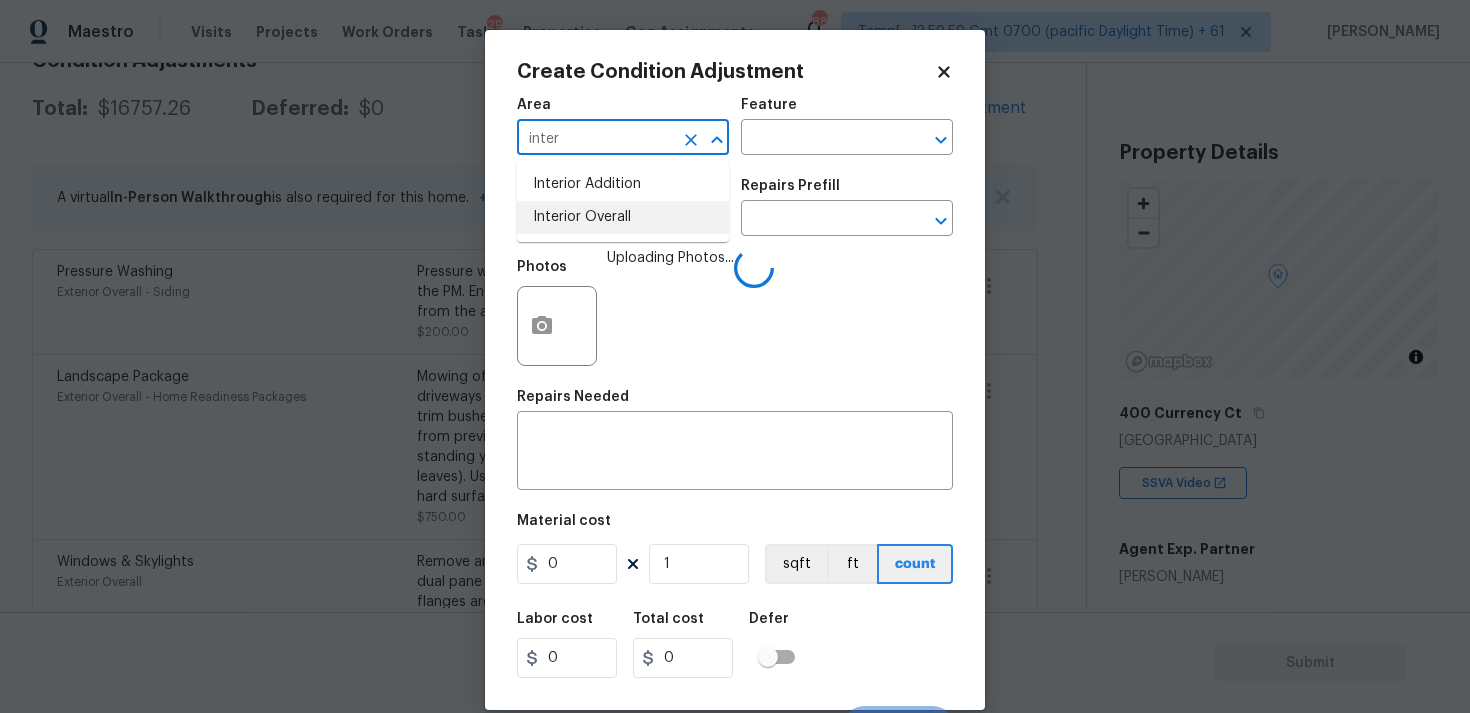 click on "Interior Overall" at bounding box center (623, 217) 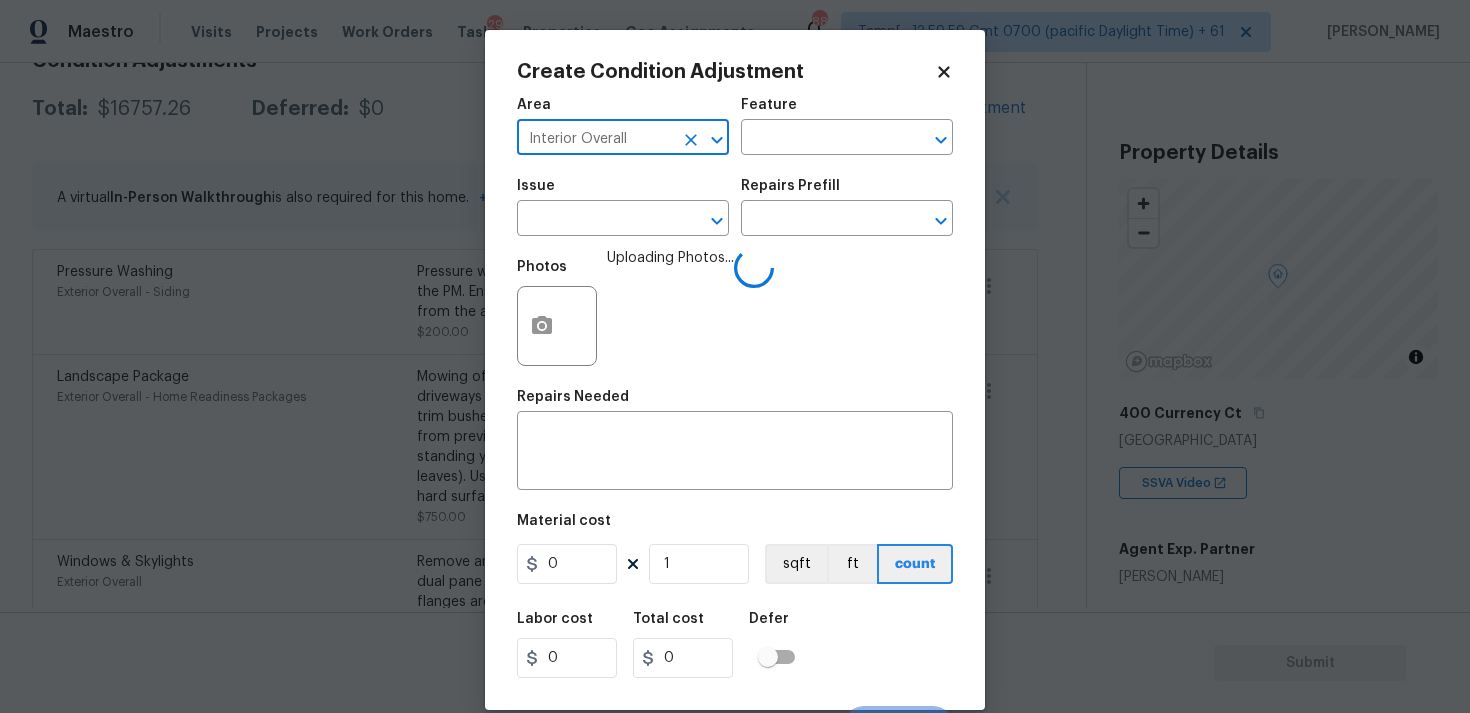 type on "Interior Overall" 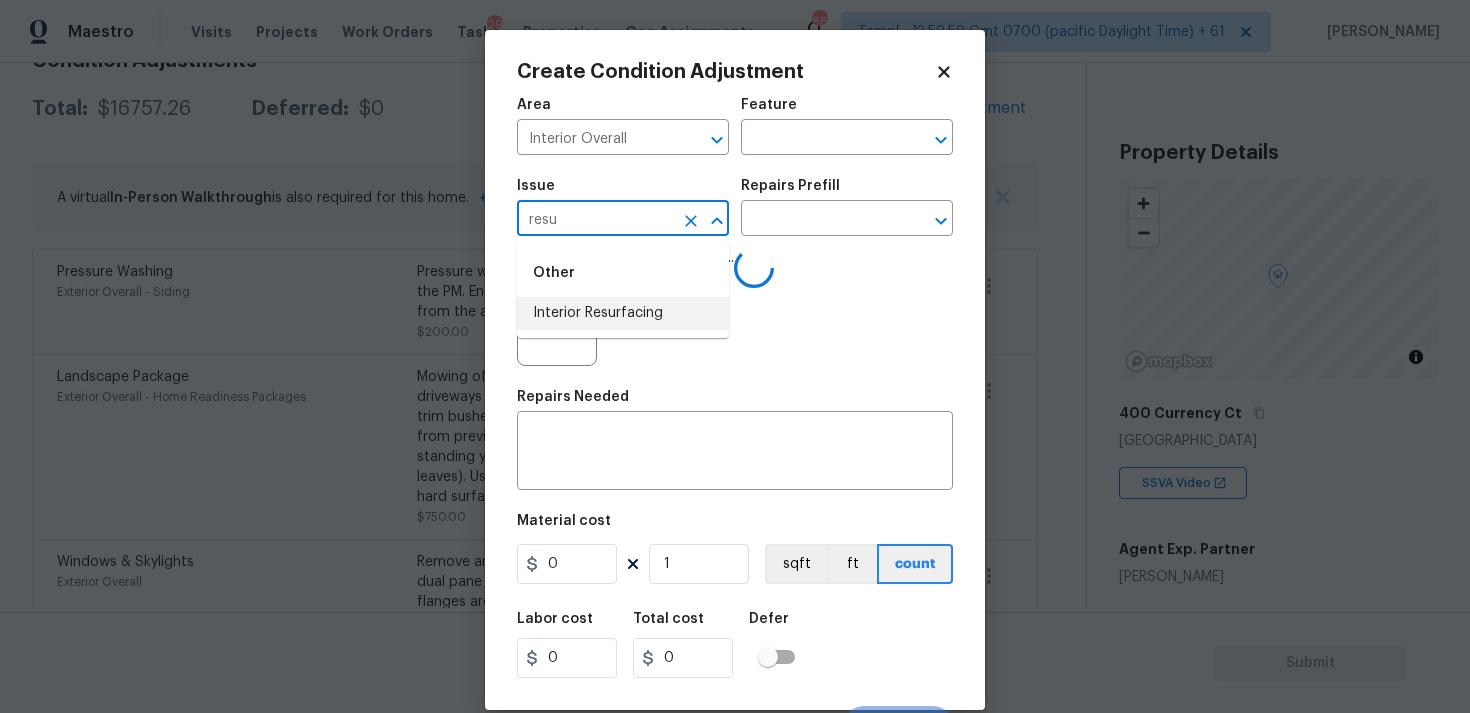 click on "Interior Resurfacing" at bounding box center [623, 313] 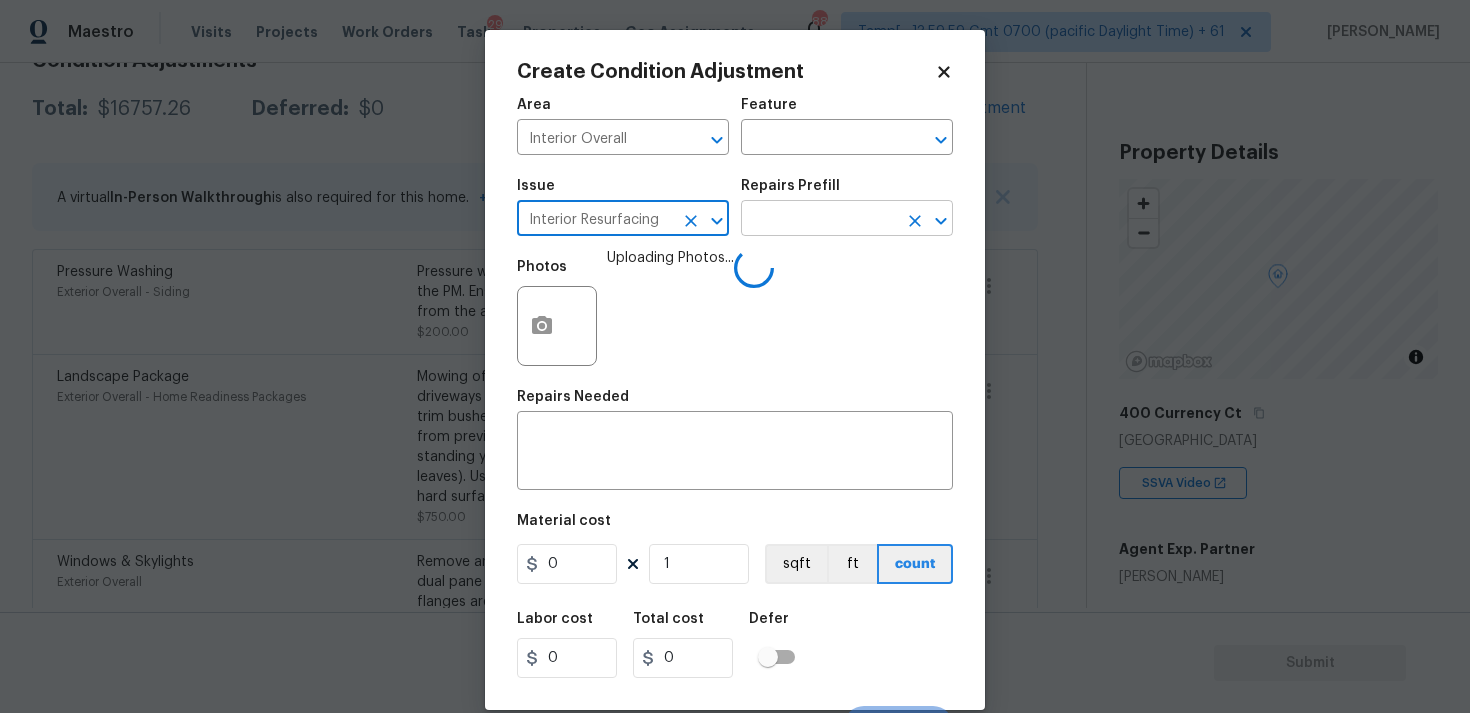 type on "Interior Resurfacing" 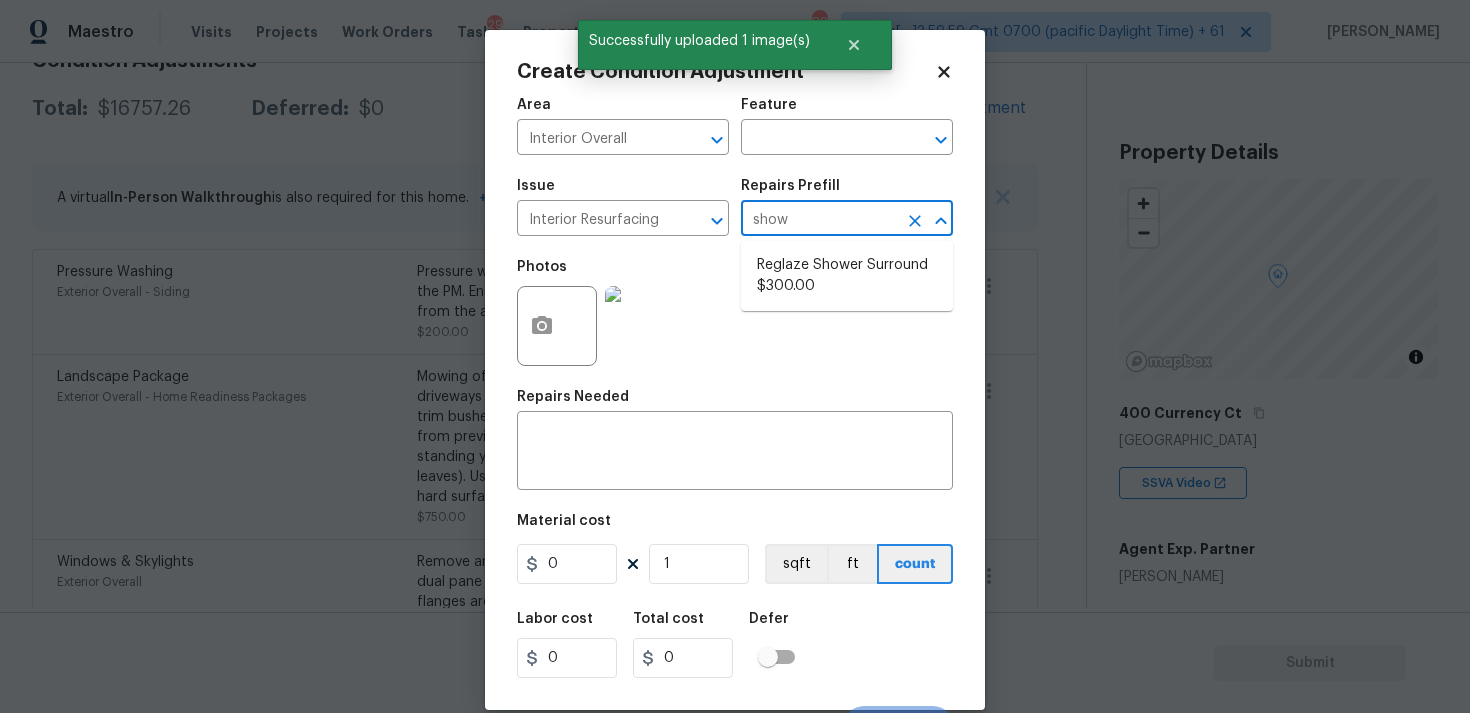 type on "showe" 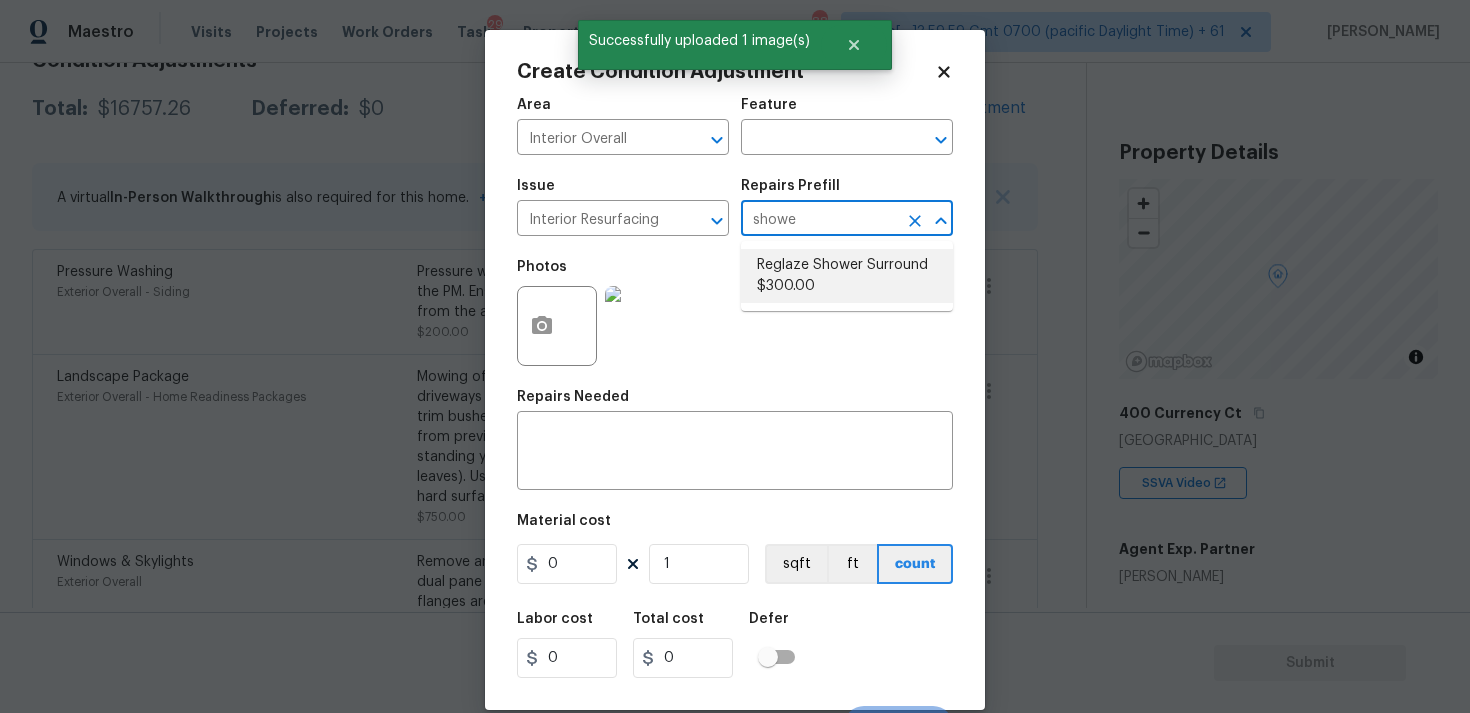 click on "Reglaze Shower Surround $300.00" at bounding box center (847, 276) 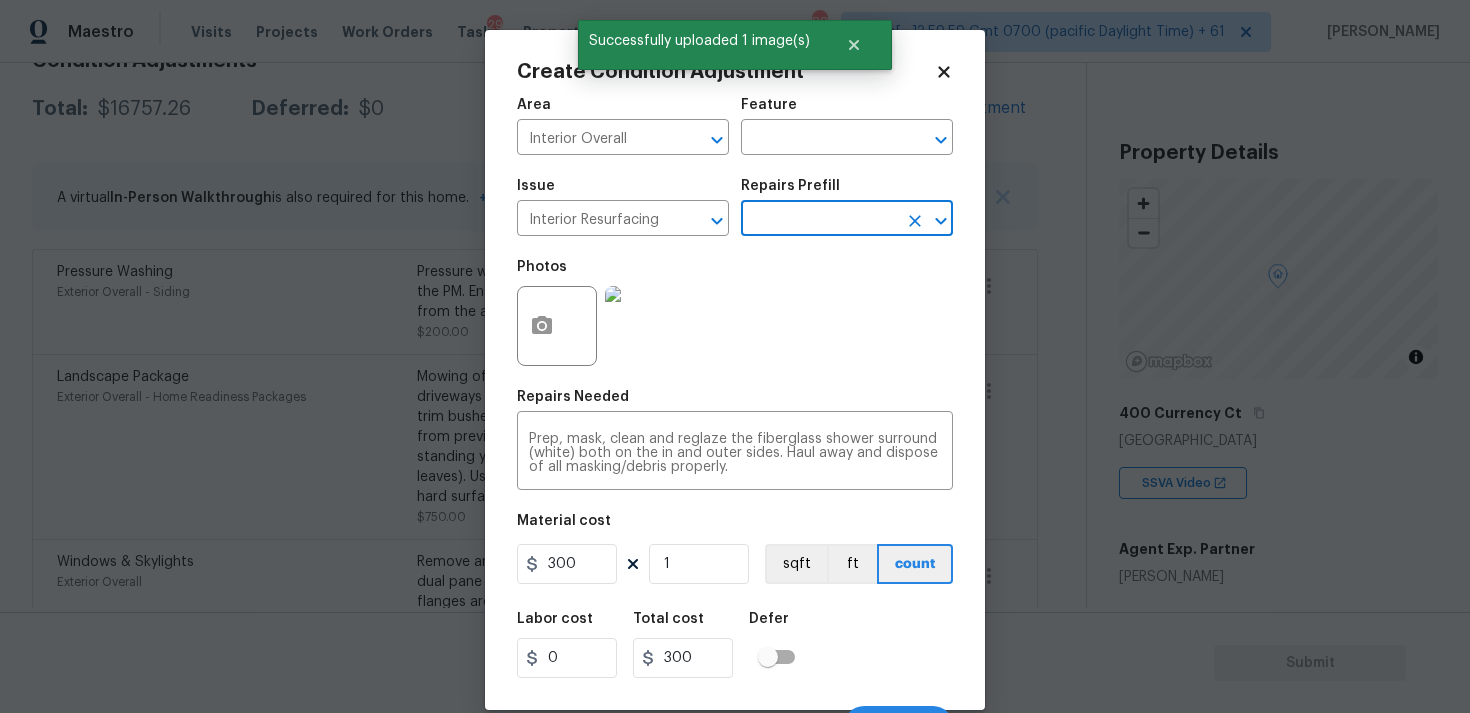 scroll, scrollTop: 34, scrollLeft: 0, axis: vertical 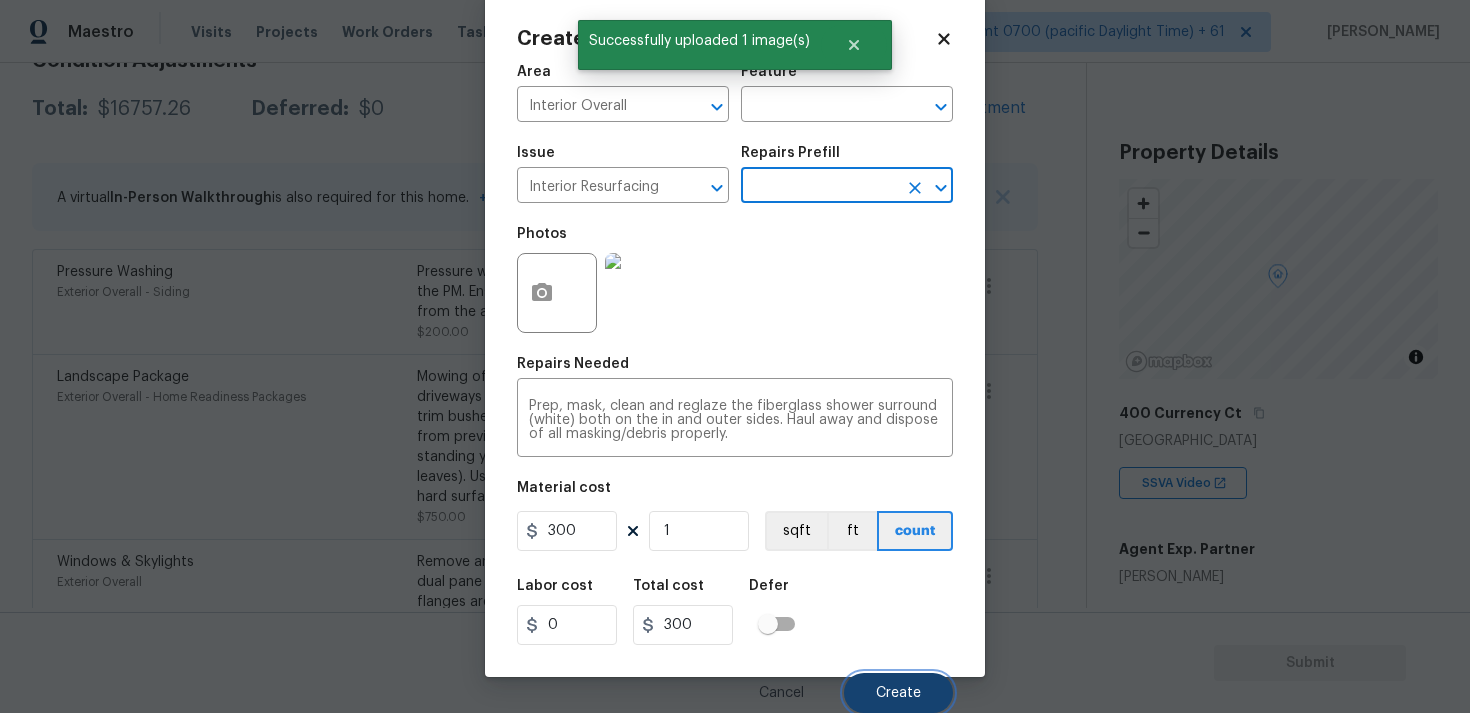 click on "Create" at bounding box center [898, 693] 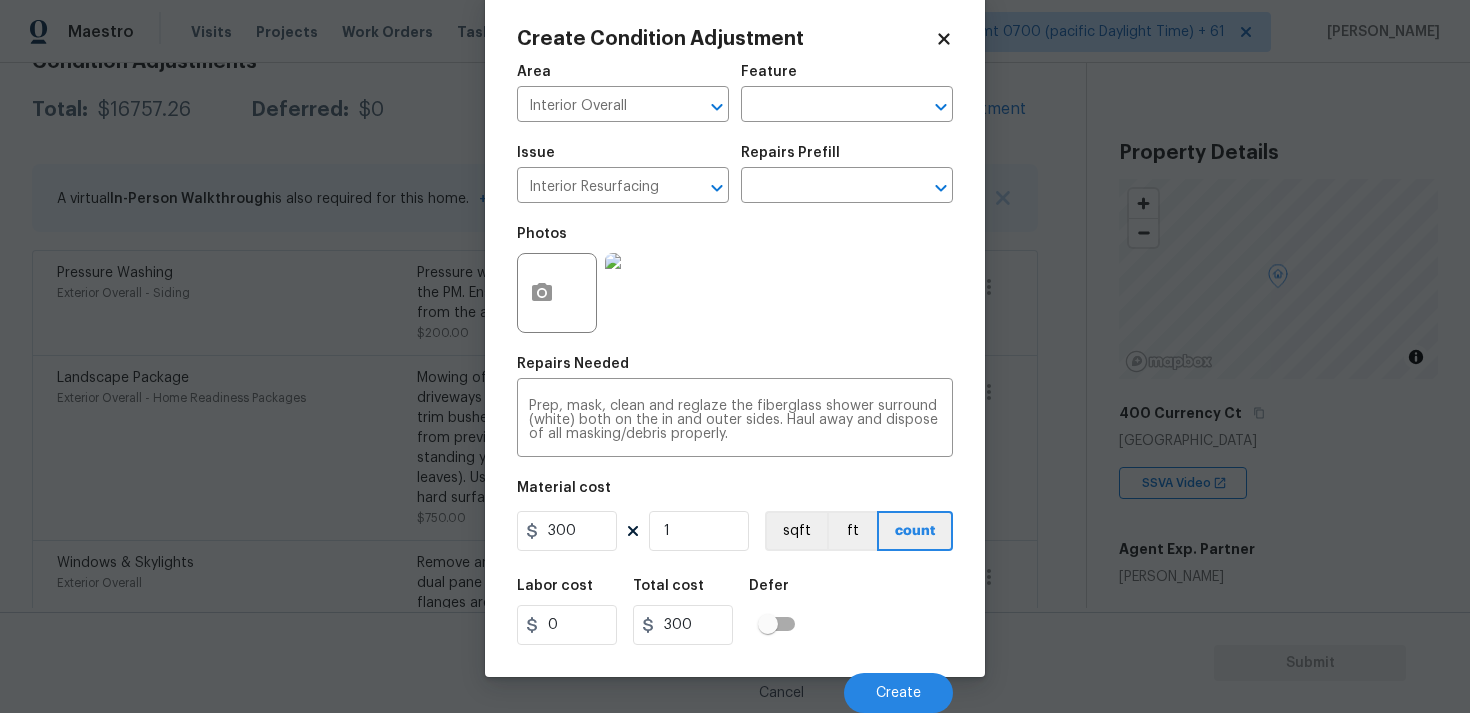 scroll, scrollTop: 316, scrollLeft: 0, axis: vertical 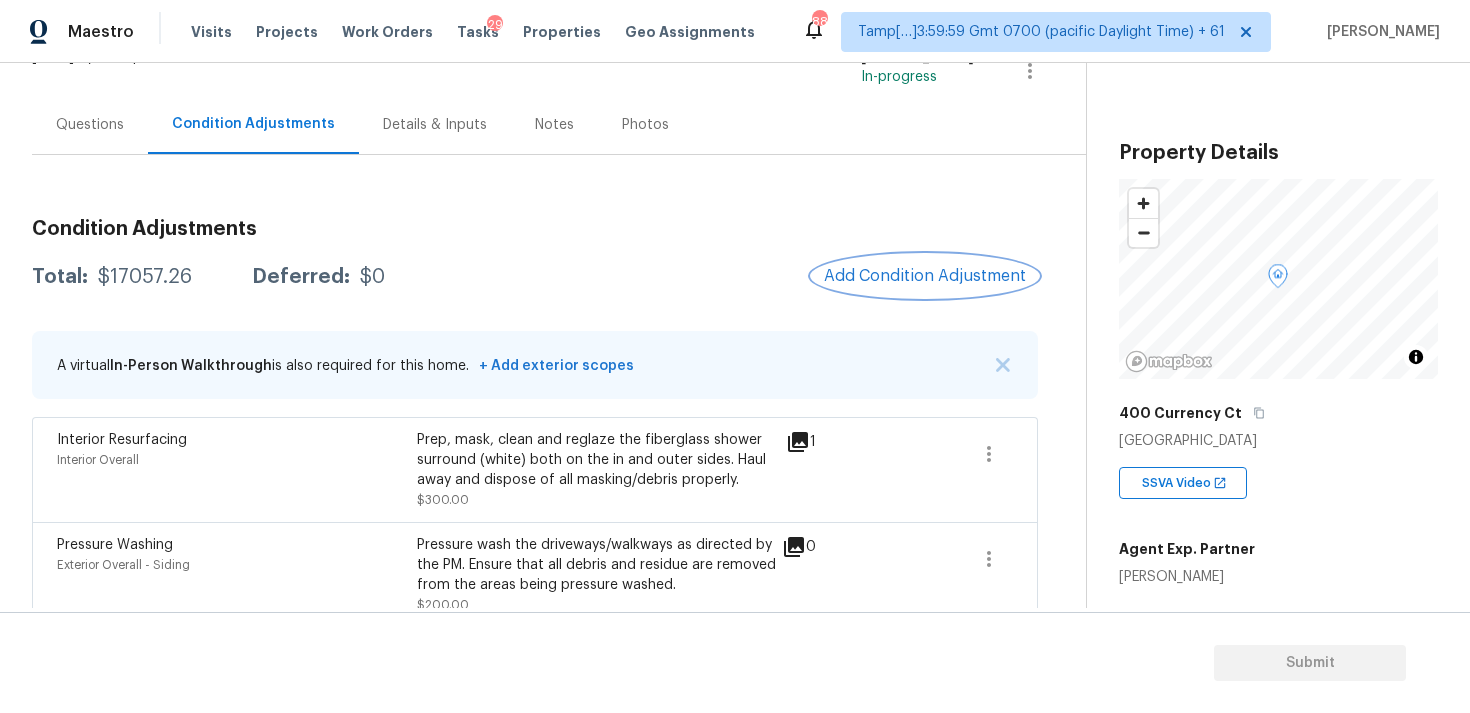 click on "Add Condition Adjustment" at bounding box center [925, 276] 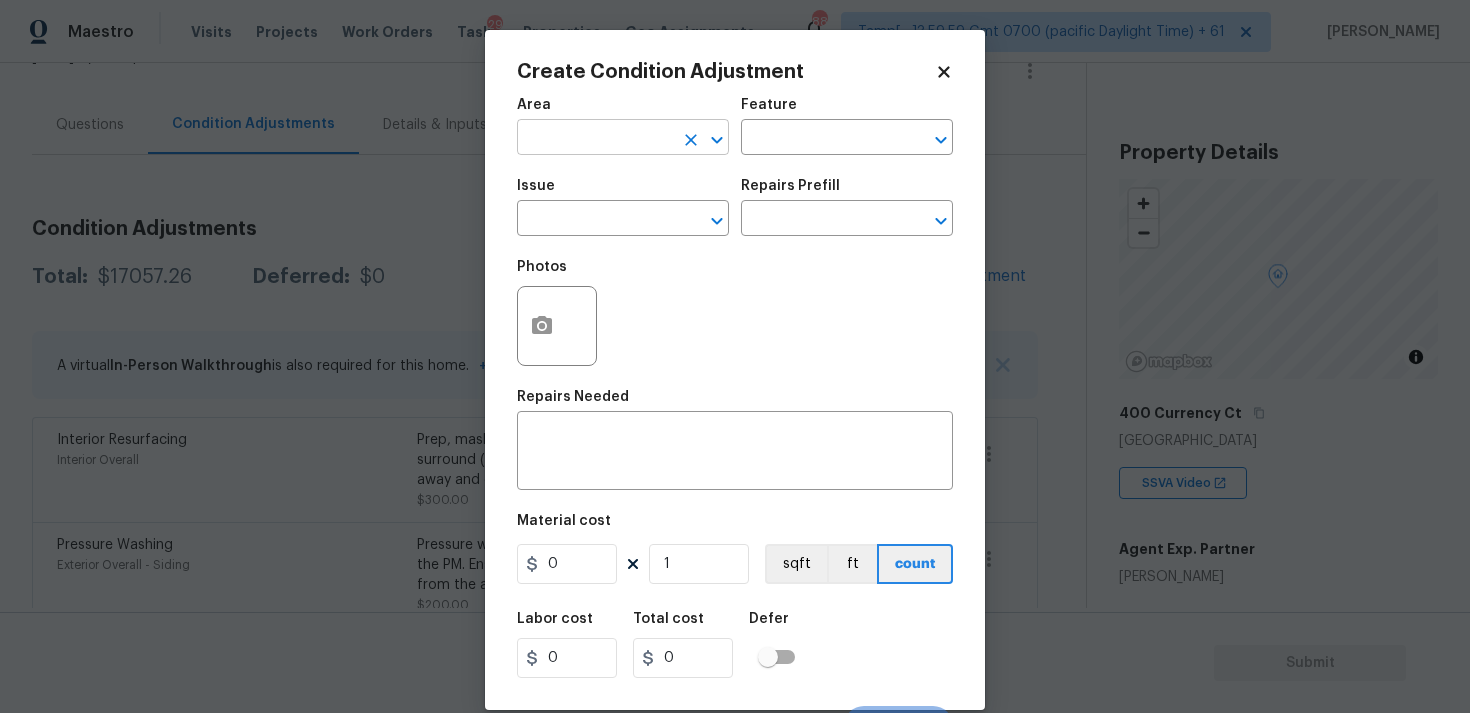 click at bounding box center [595, 139] 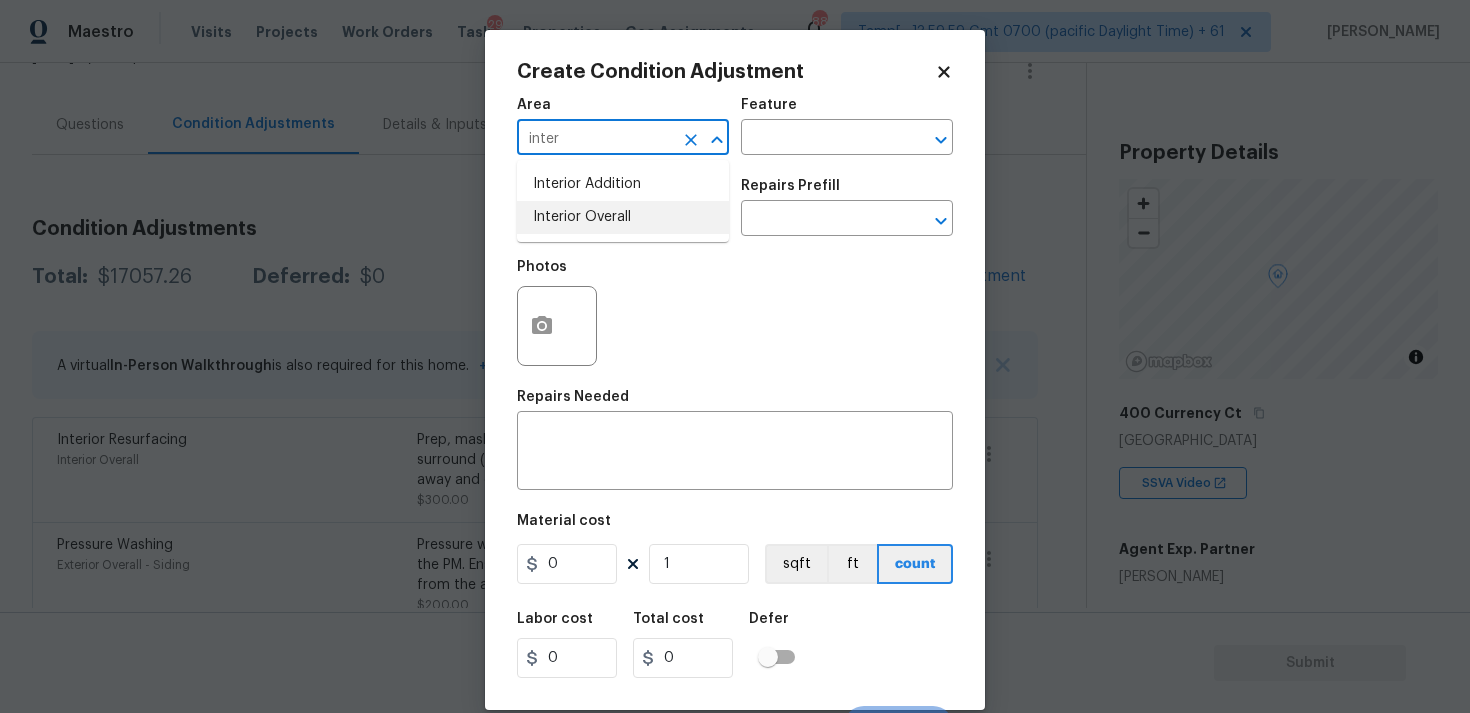 click on "Interior Overall" at bounding box center [623, 217] 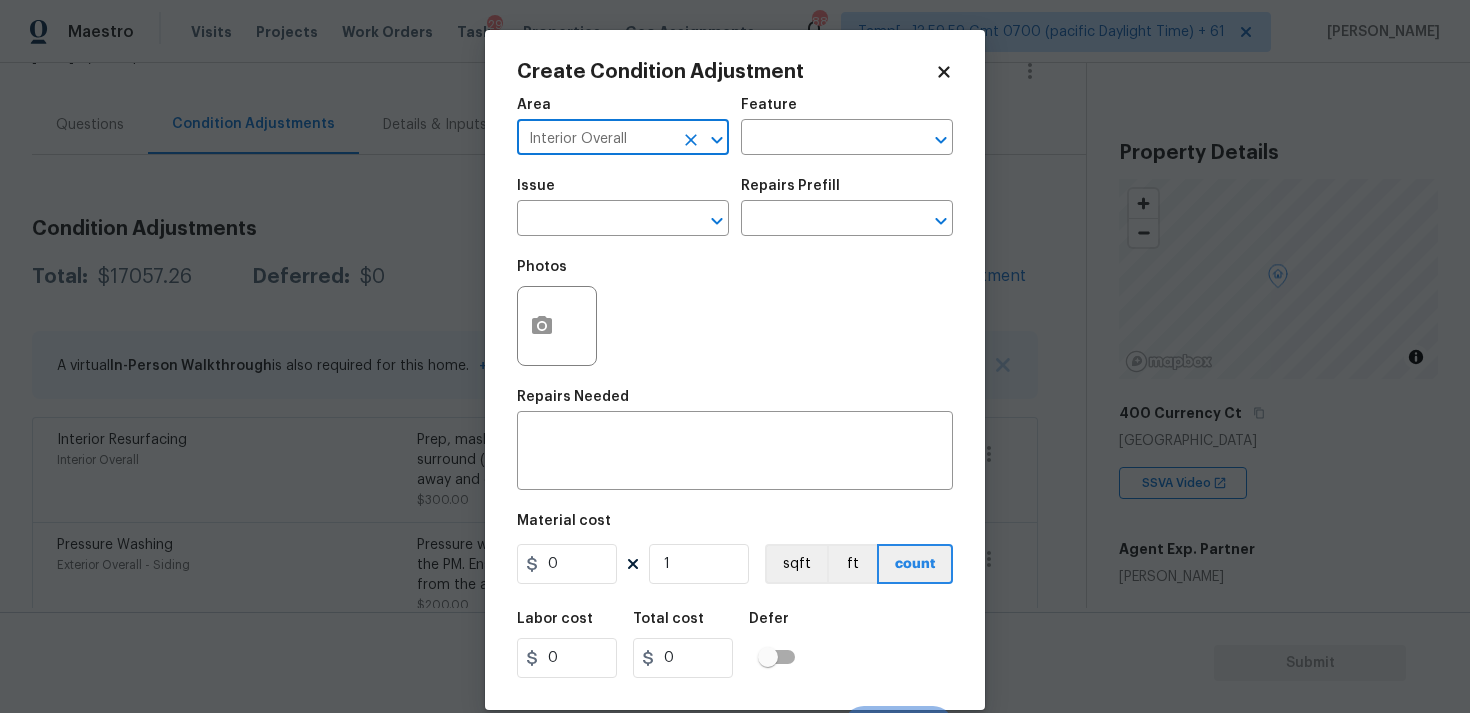 type on "Interior Overall" 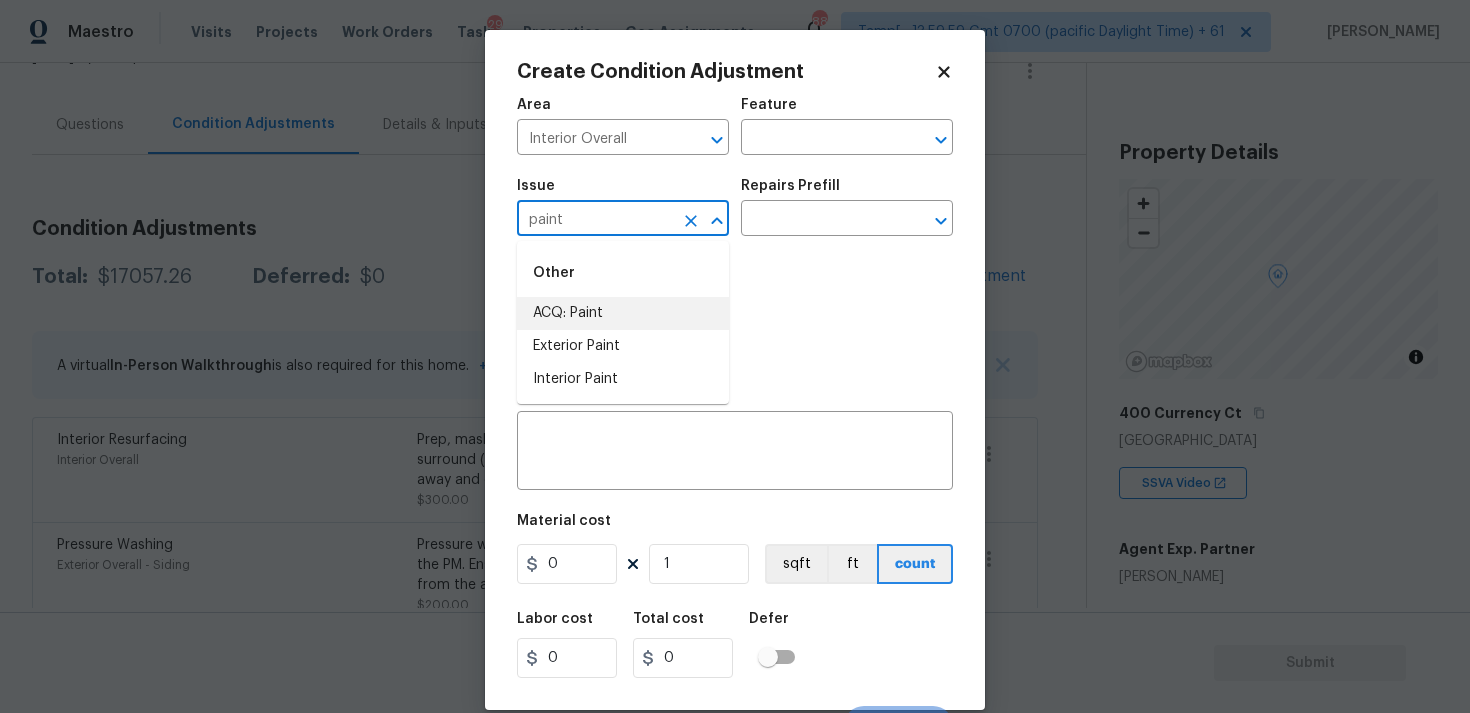 click on "ACQ: Paint" at bounding box center [623, 313] 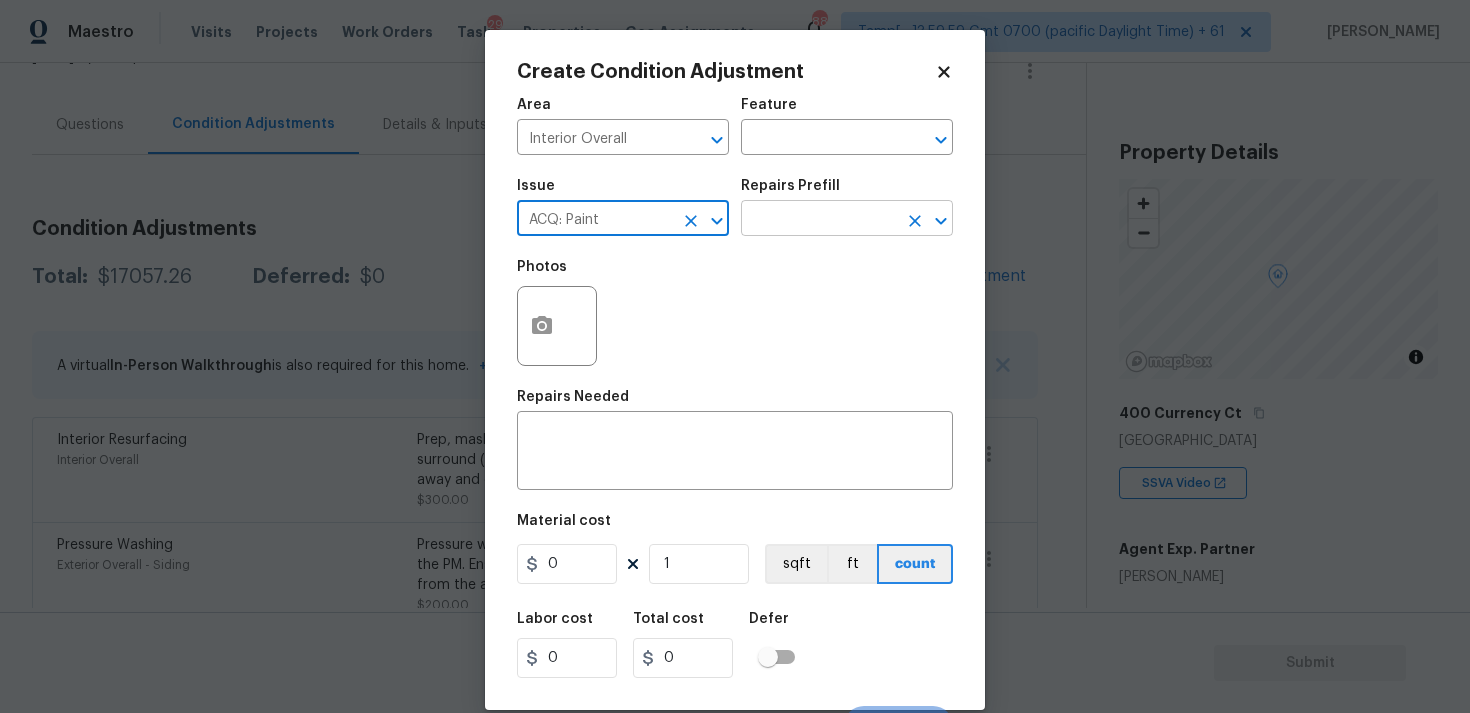 type on "ACQ: Paint" 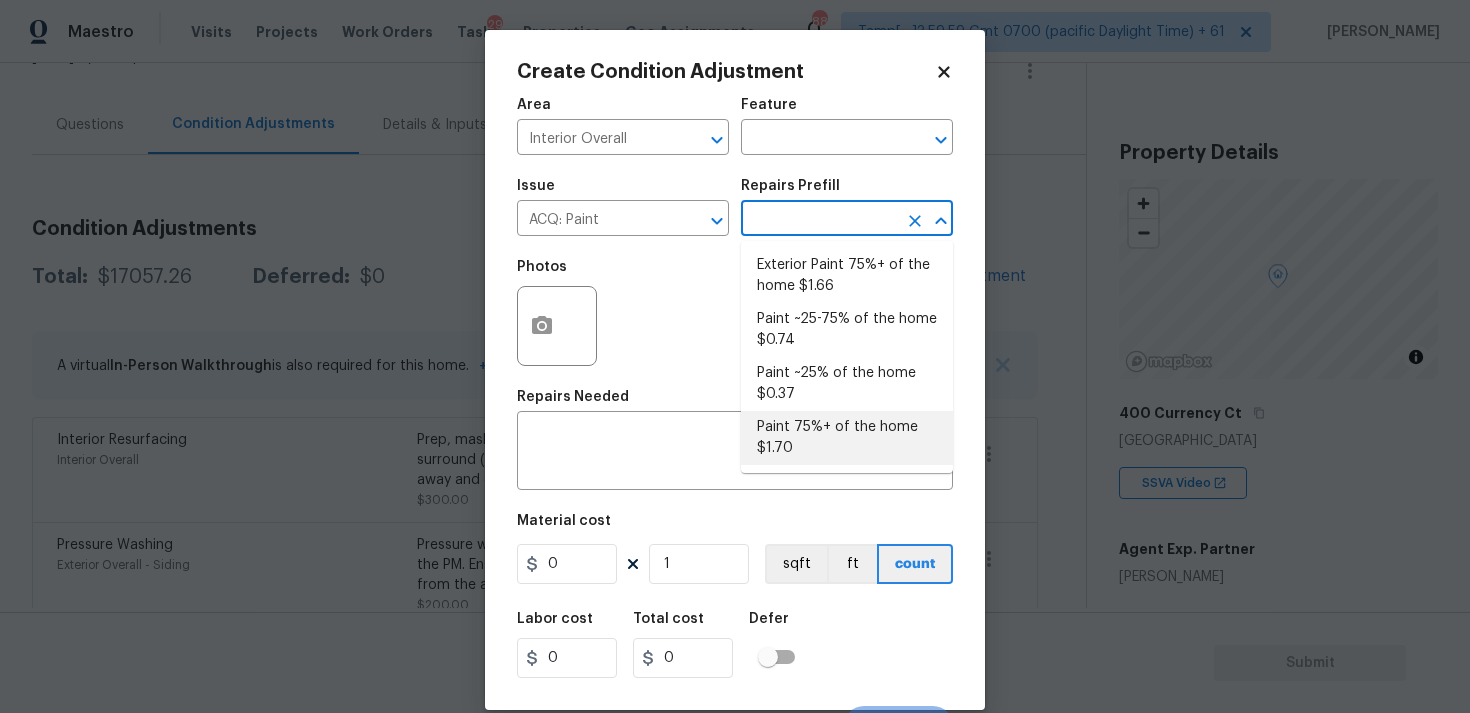 click on "Paint 75%+ of the home $1.70" at bounding box center (847, 438) 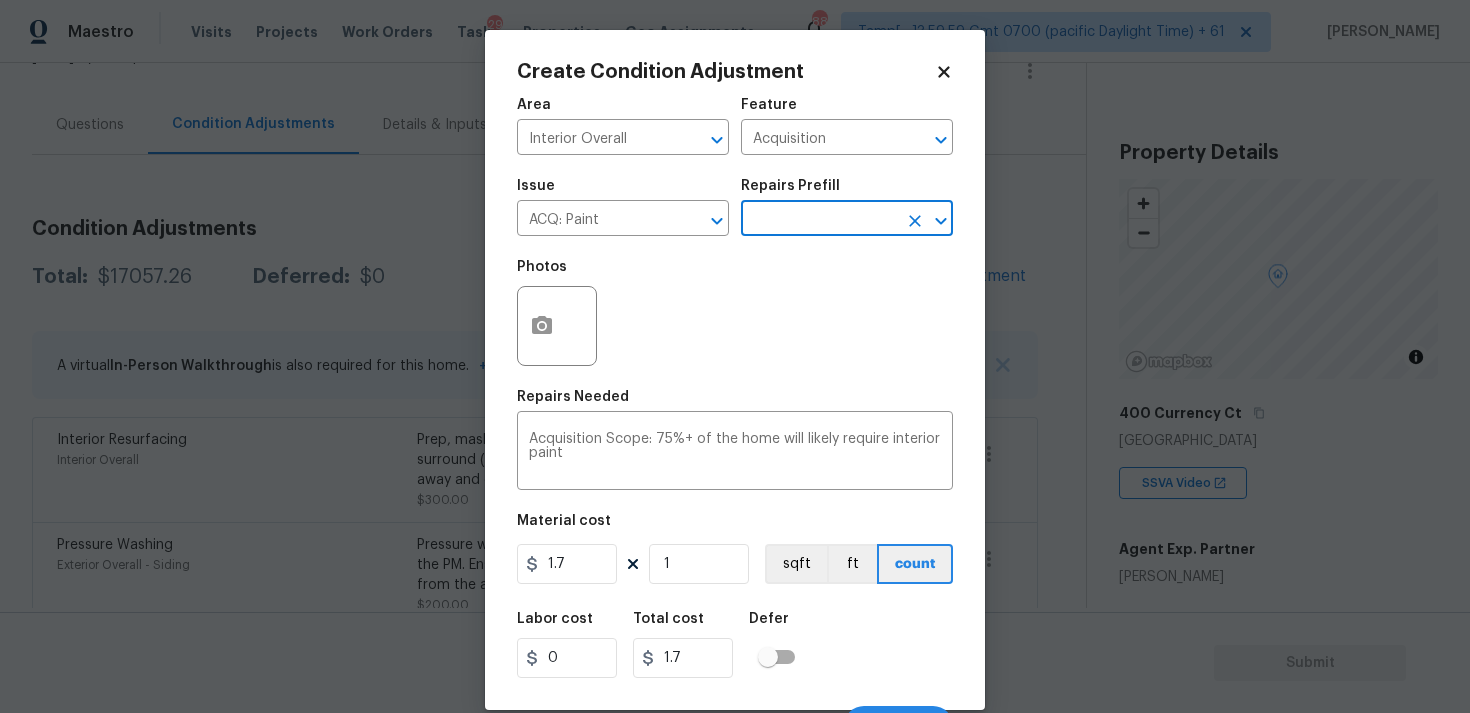 scroll, scrollTop: 34, scrollLeft: 0, axis: vertical 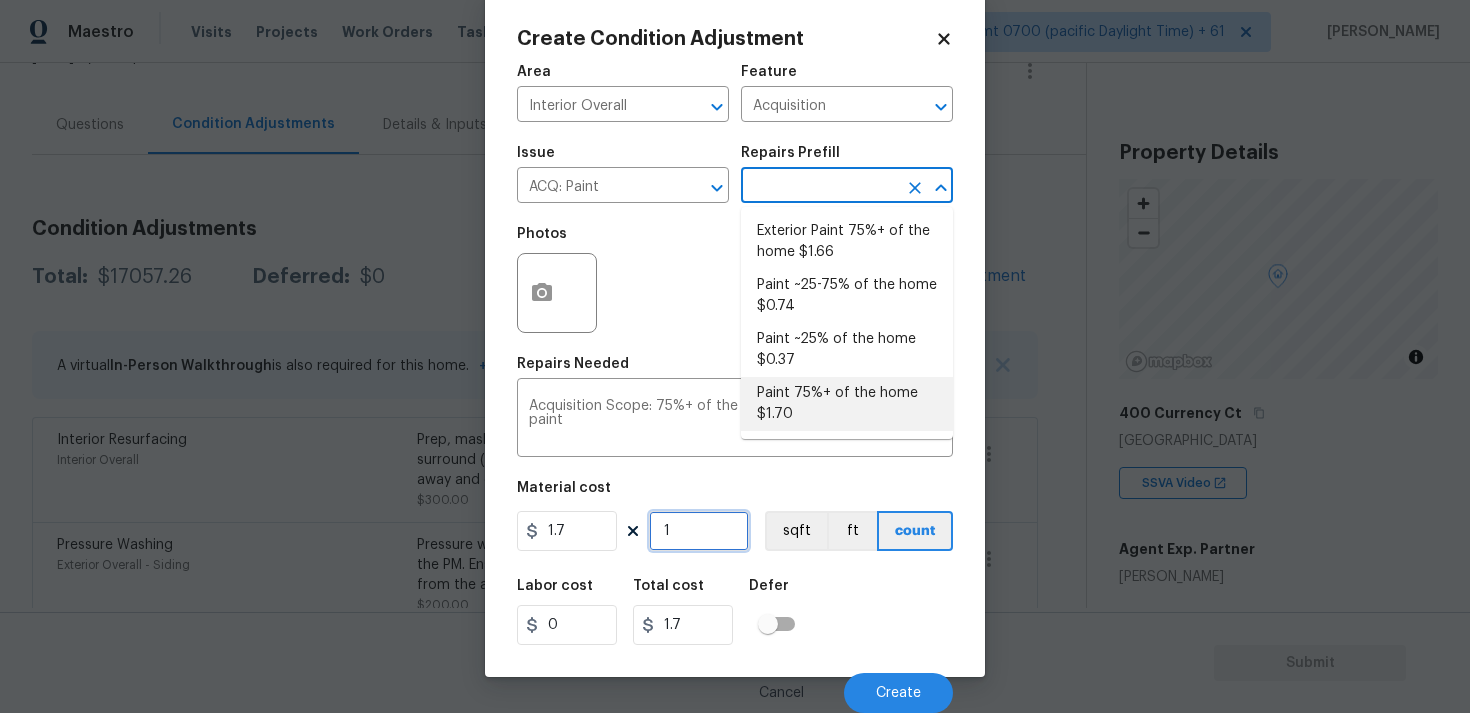 click on "1" at bounding box center (699, 531) 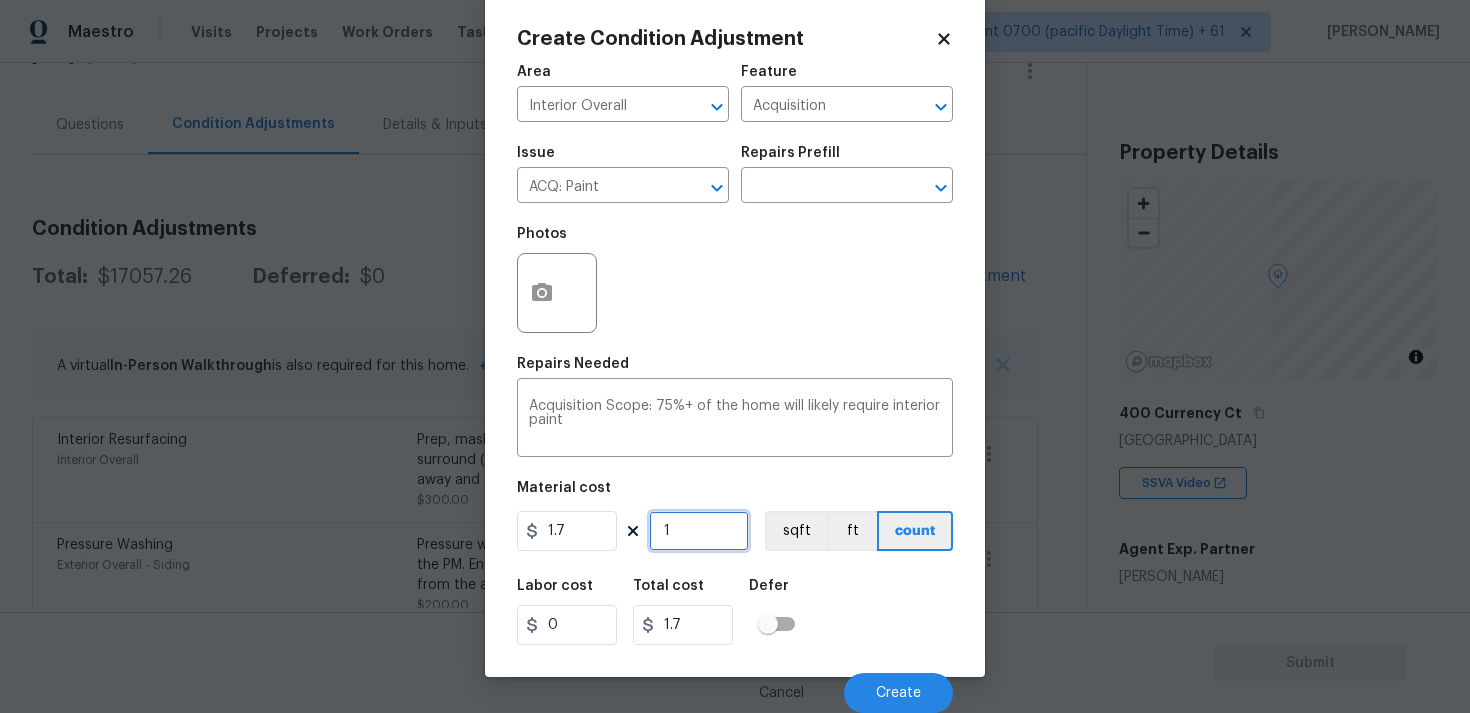 type on "0" 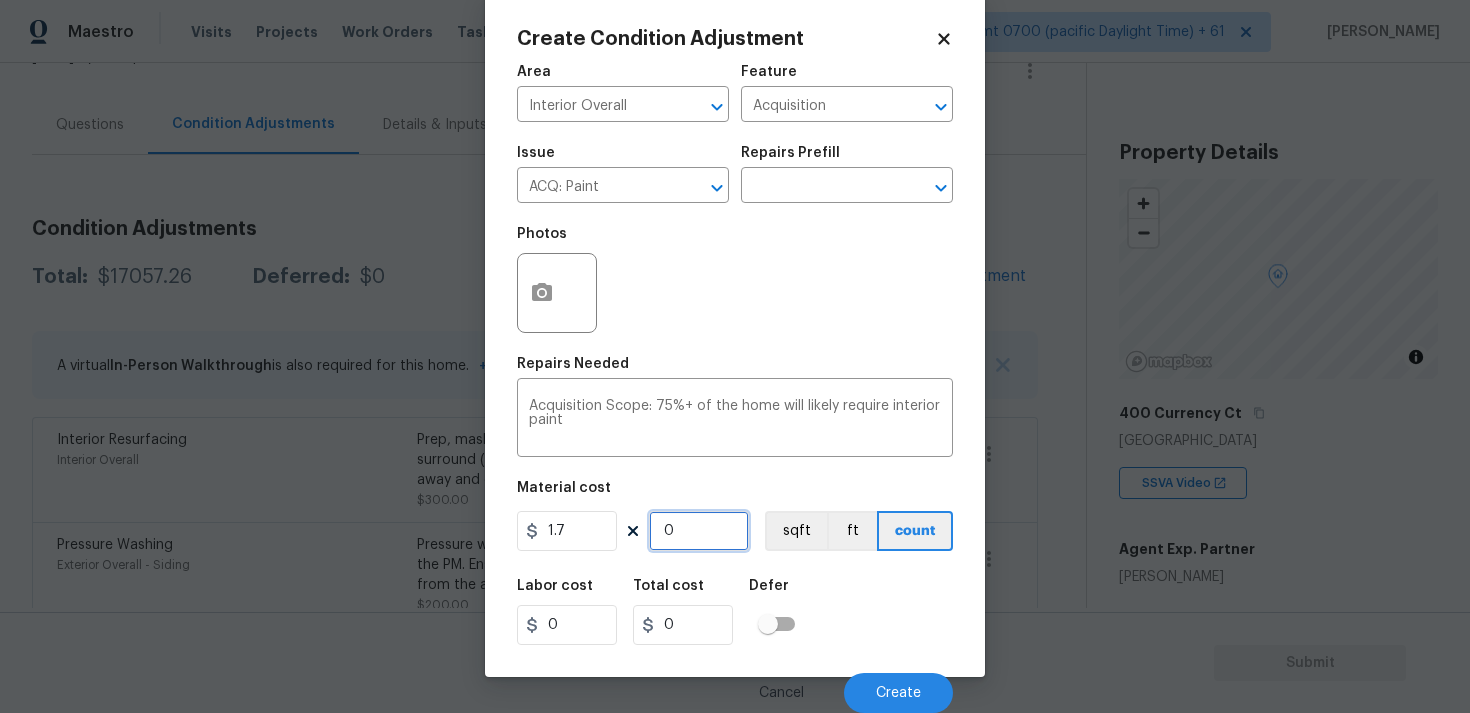 paste on "1632" 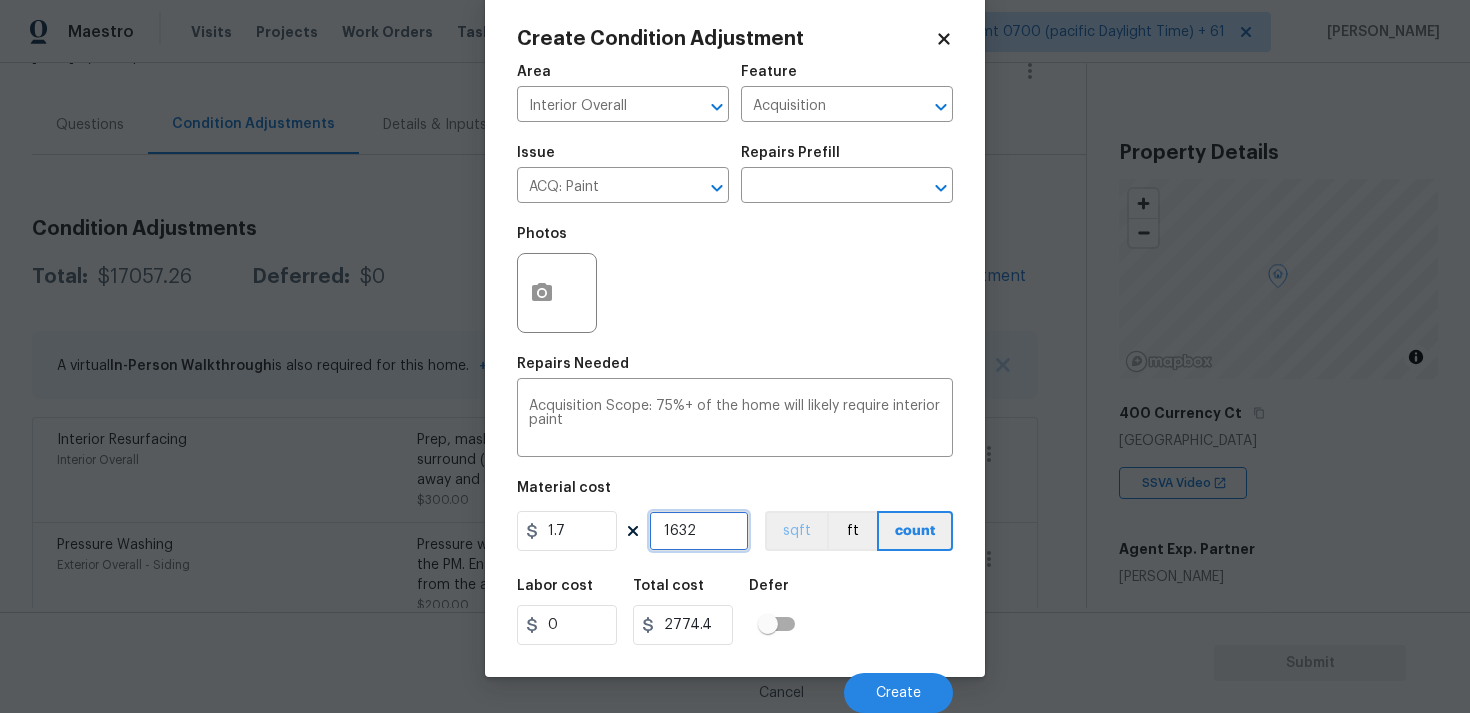 type on "1632" 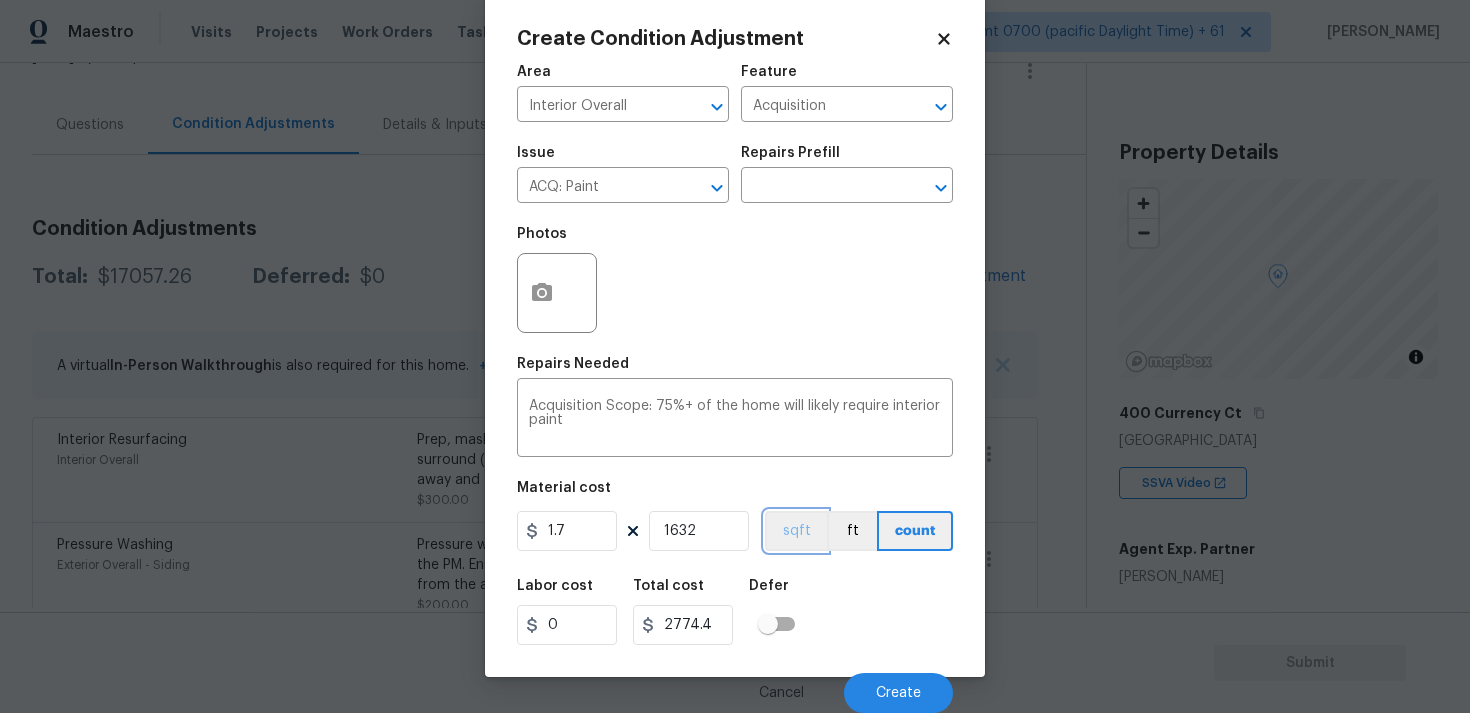 click on "sqft" at bounding box center [796, 531] 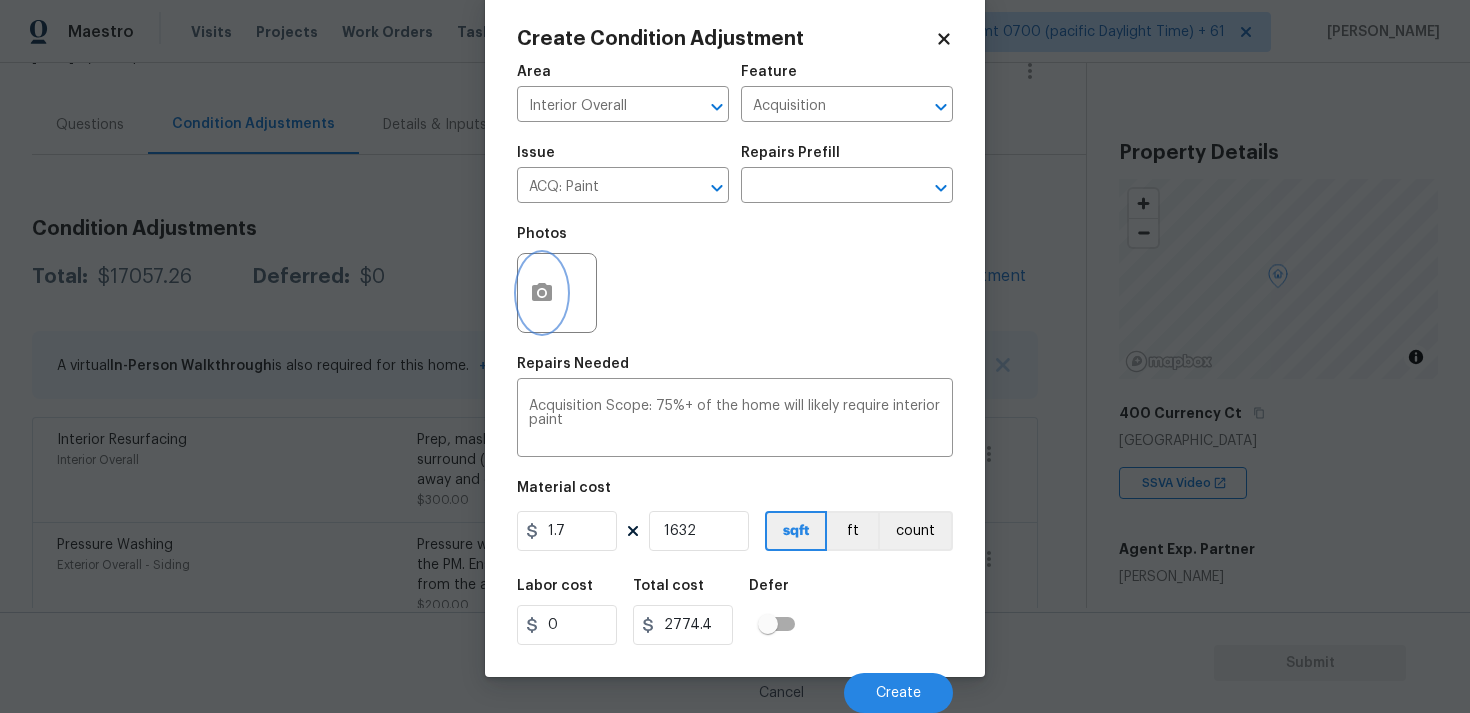 click 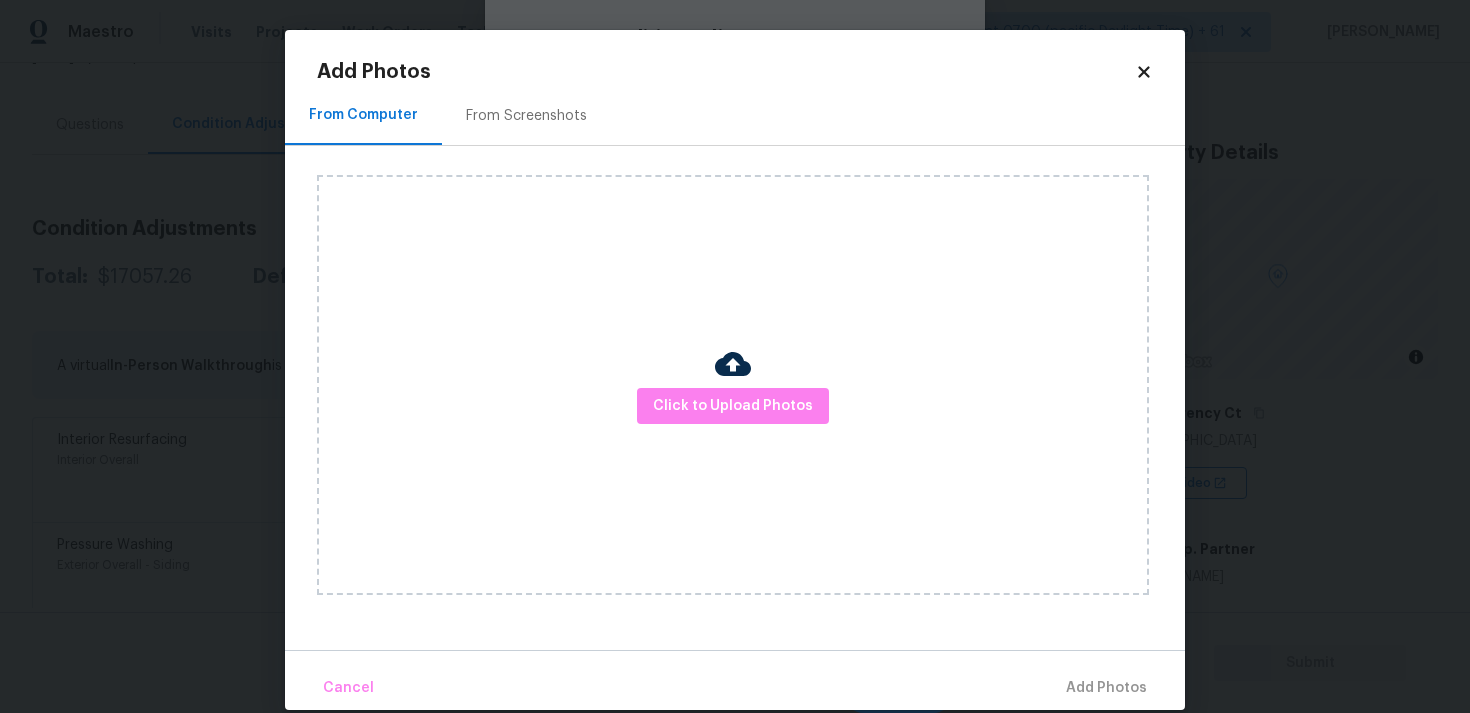 click at bounding box center (733, 364) 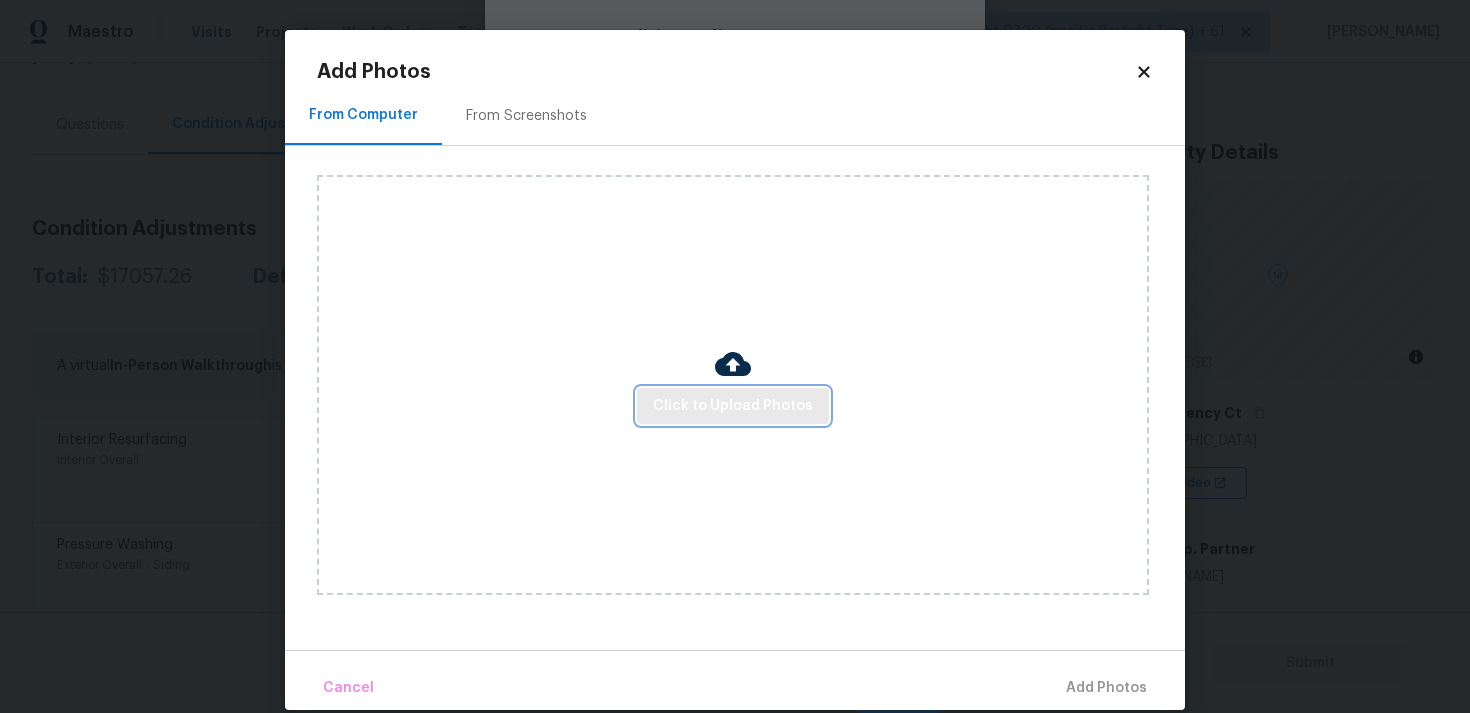 click on "Click to Upload Photos" at bounding box center [733, 406] 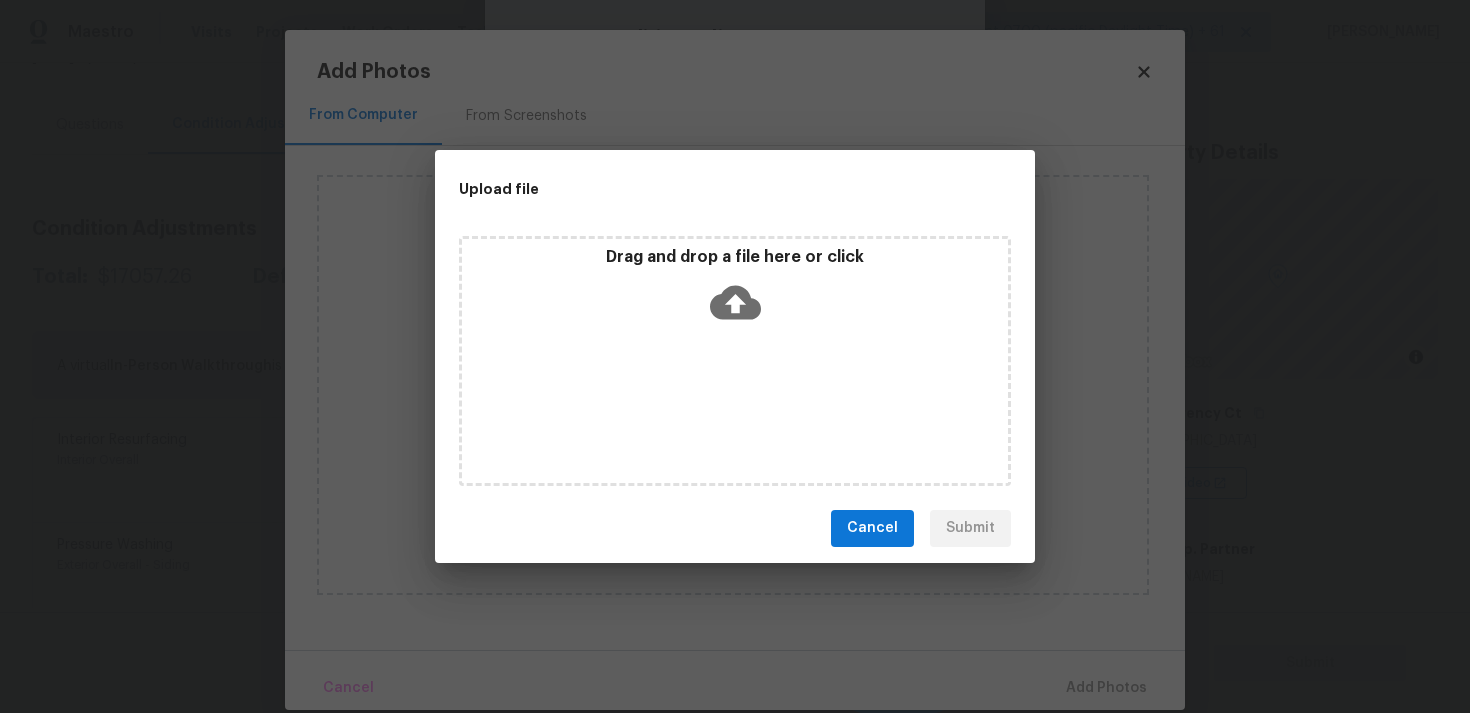 click 